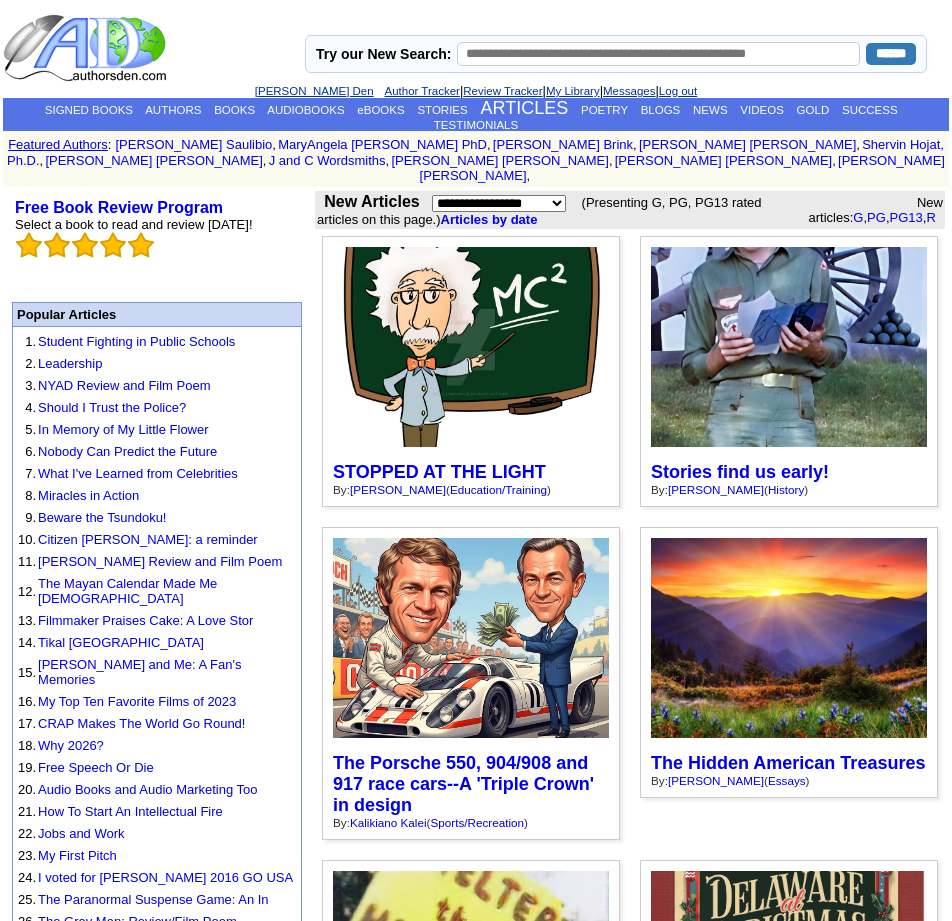 scroll, scrollTop: 0, scrollLeft: 0, axis: both 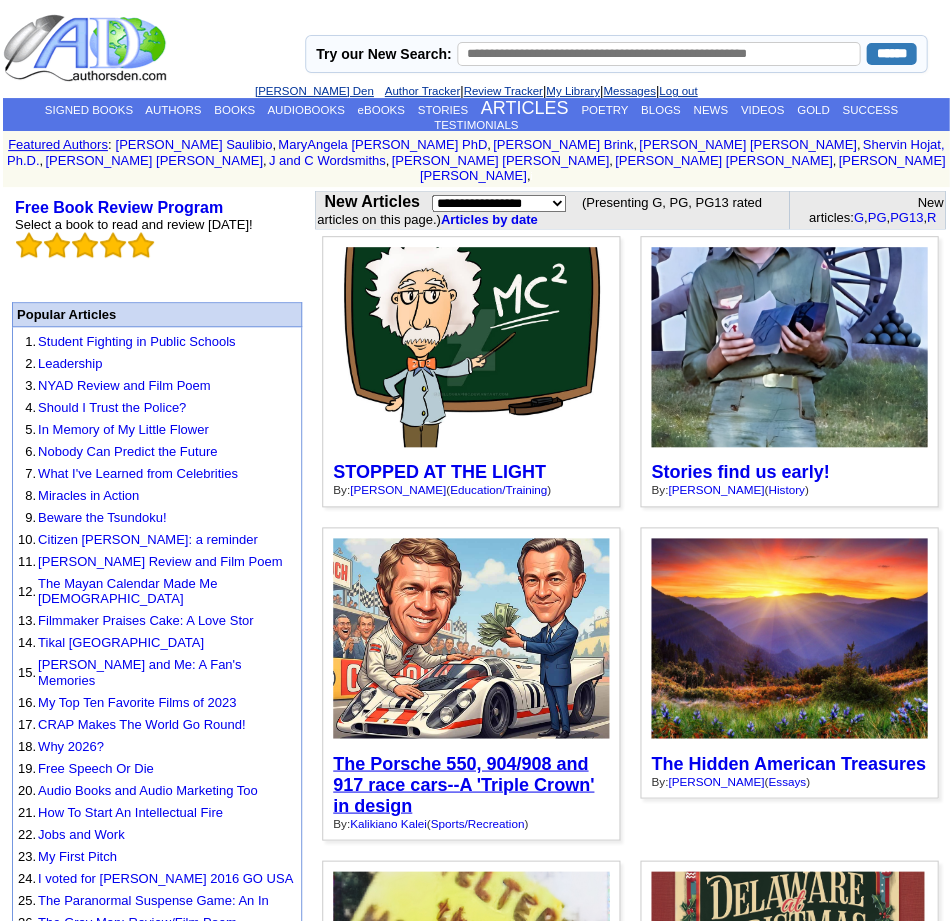 click on "The Porsche 550, 904/908 and 917 race cars--A 'Triple Crown' in design" at bounding box center (463, 784) 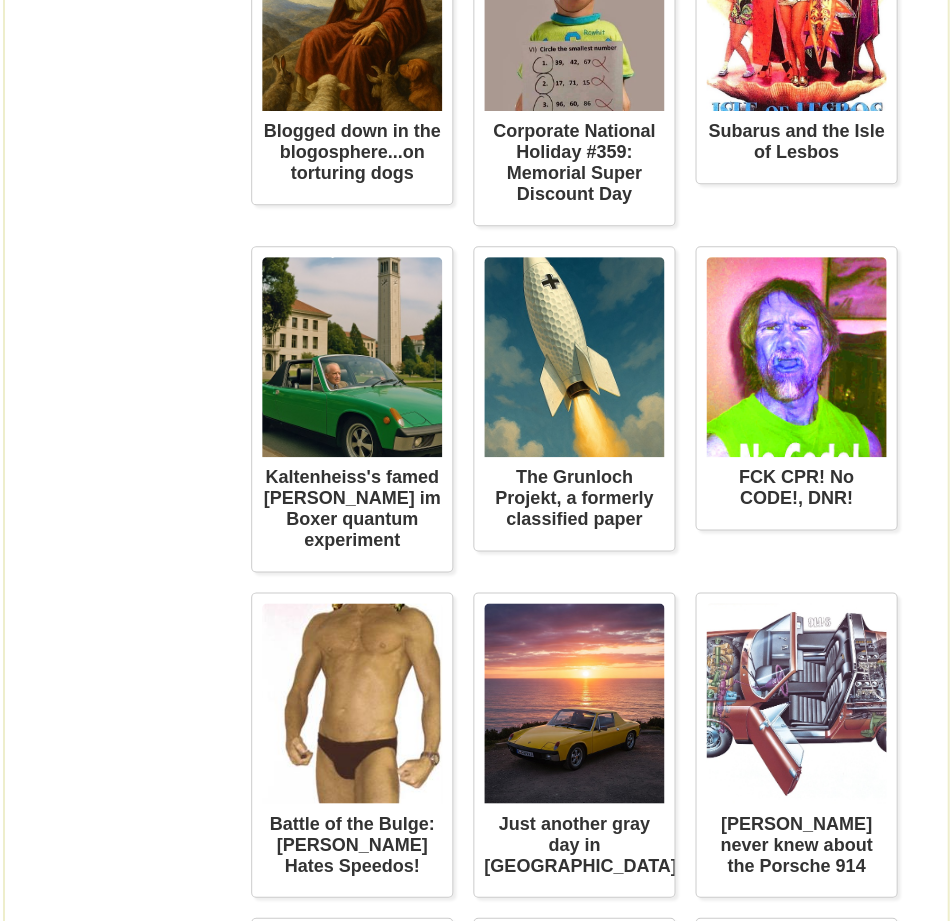 scroll, scrollTop: 7974, scrollLeft: 0, axis: vertical 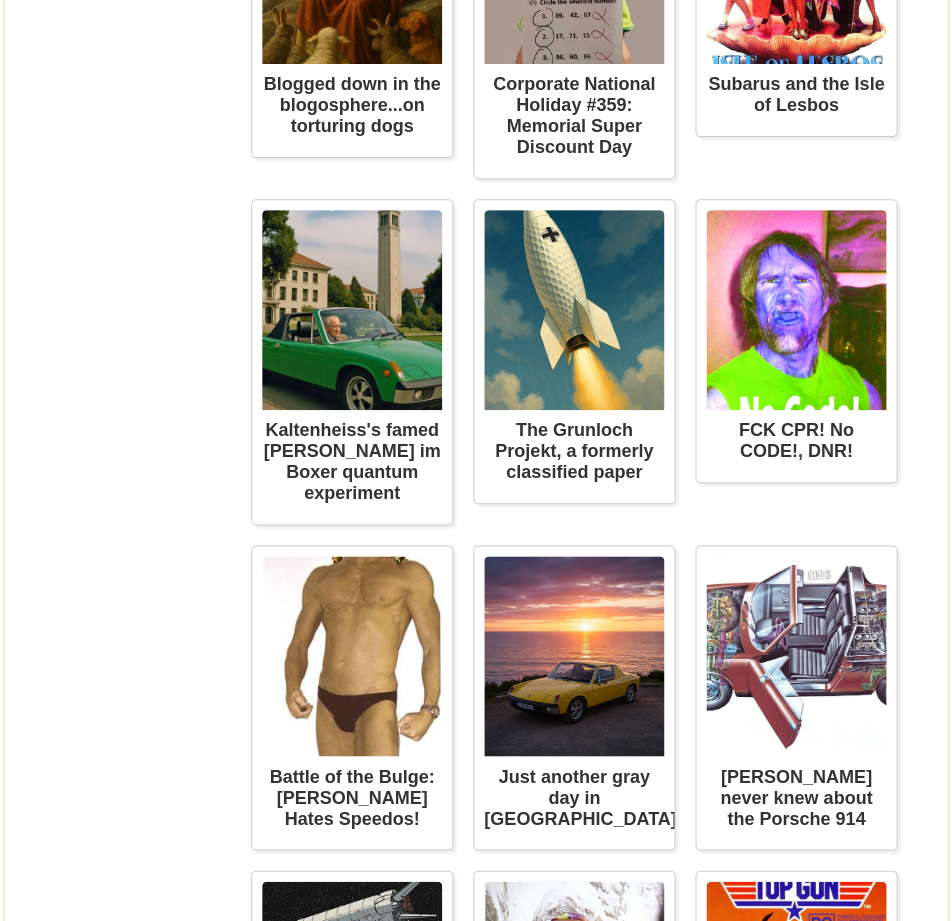 drag, startPoint x: 564, startPoint y: 386, endPoint x: 491, endPoint y: 353, distance: 80.11242 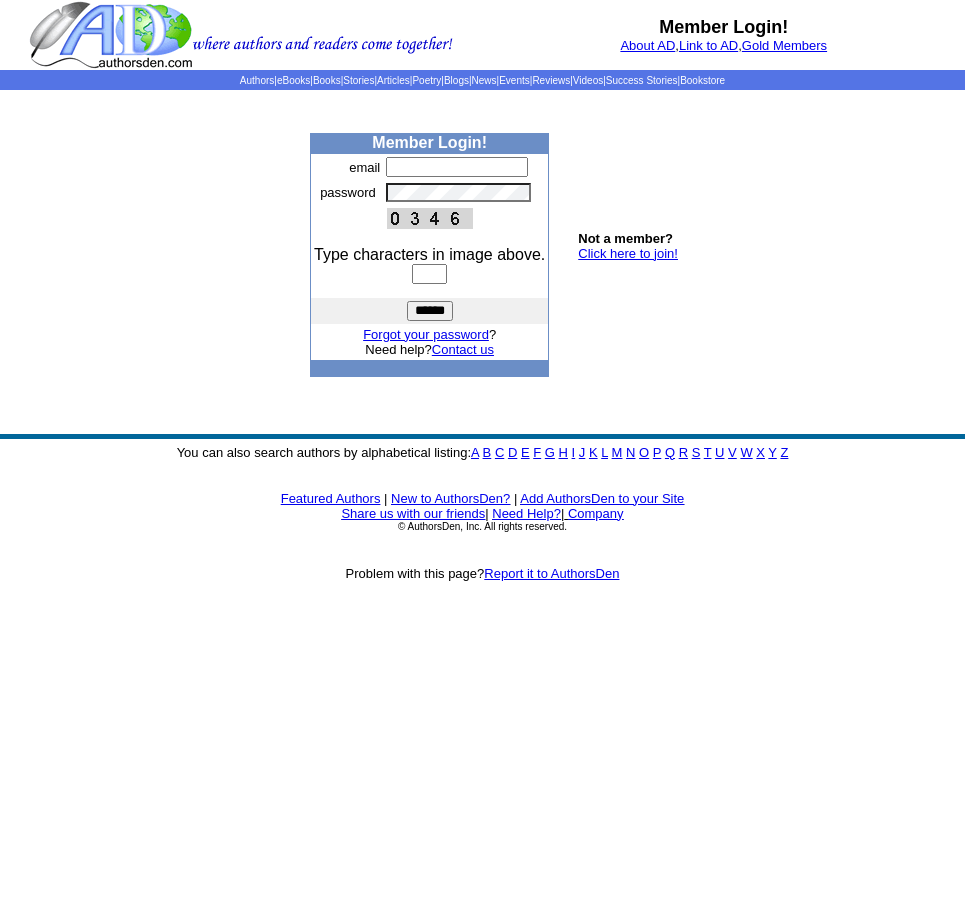 scroll, scrollTop: 0, scrollLeft: 0, axis: both 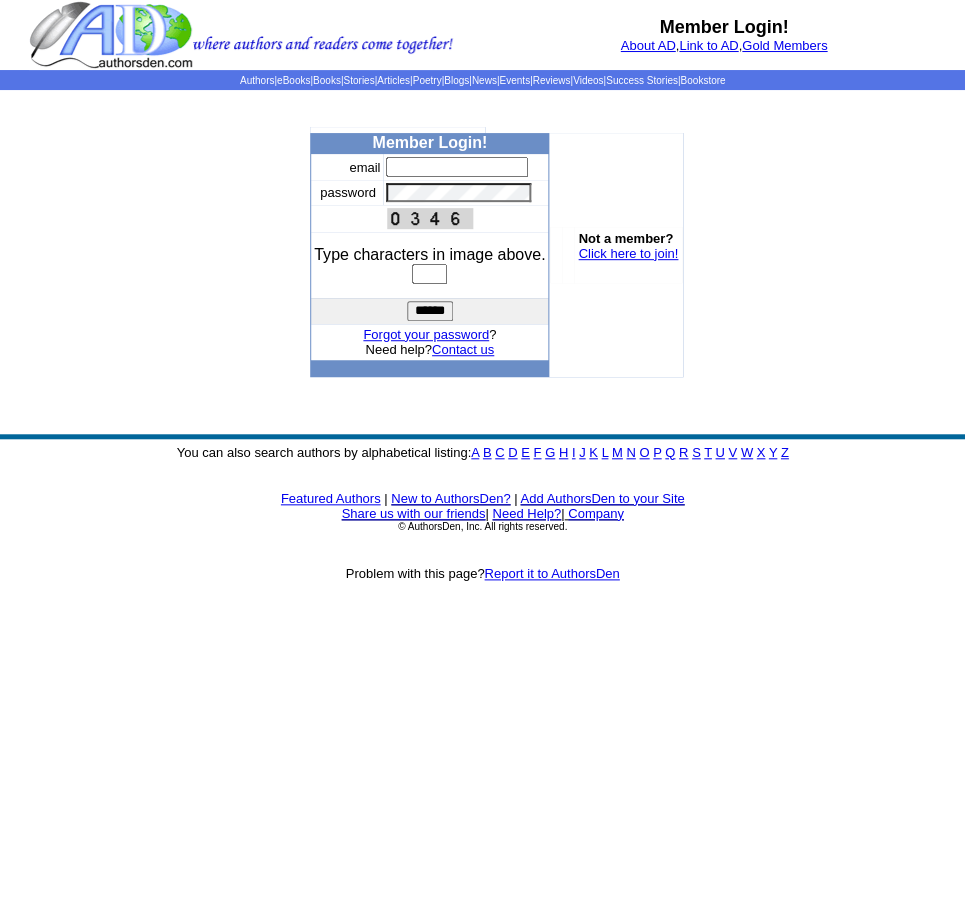 type on "**********" 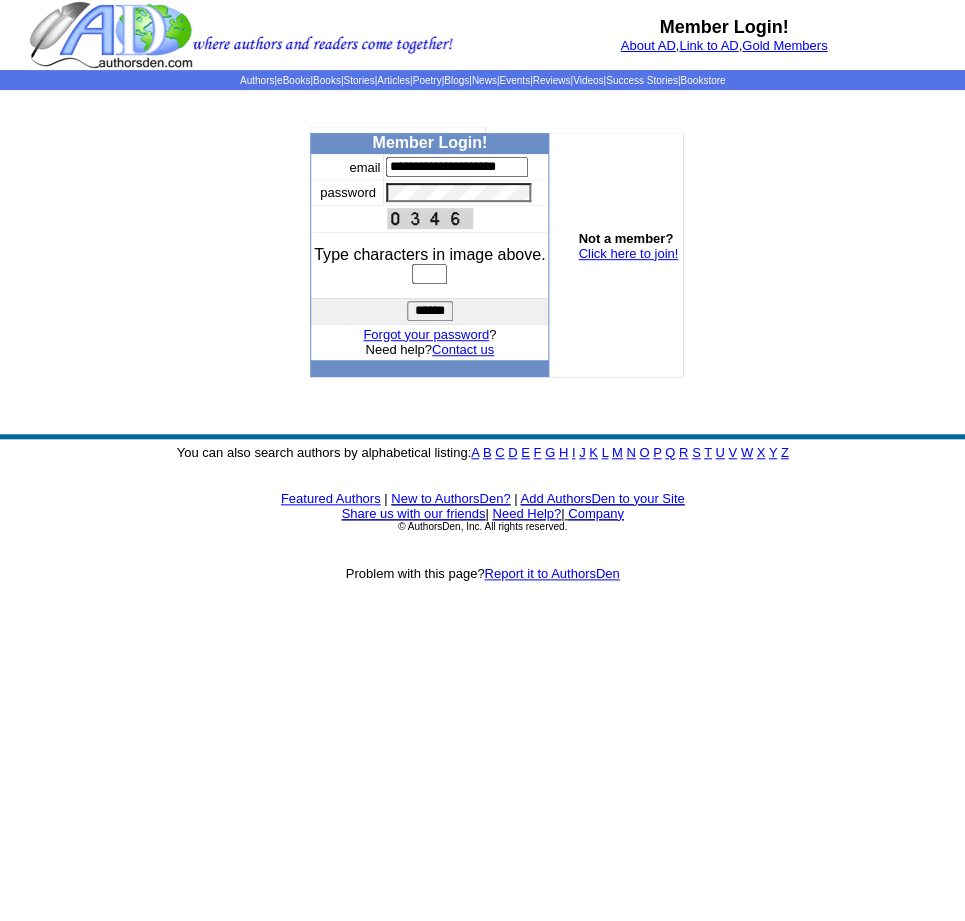 click on "Type characters in image above." at bounding box center [429, 265] 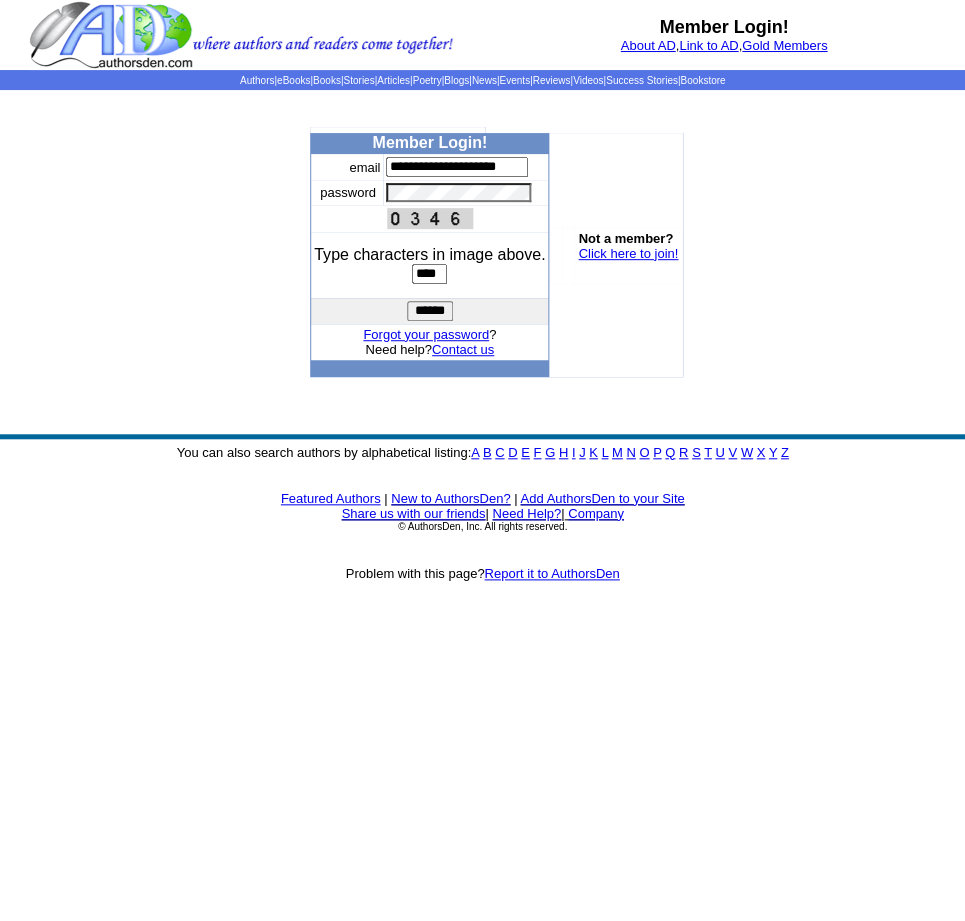 type on "****" 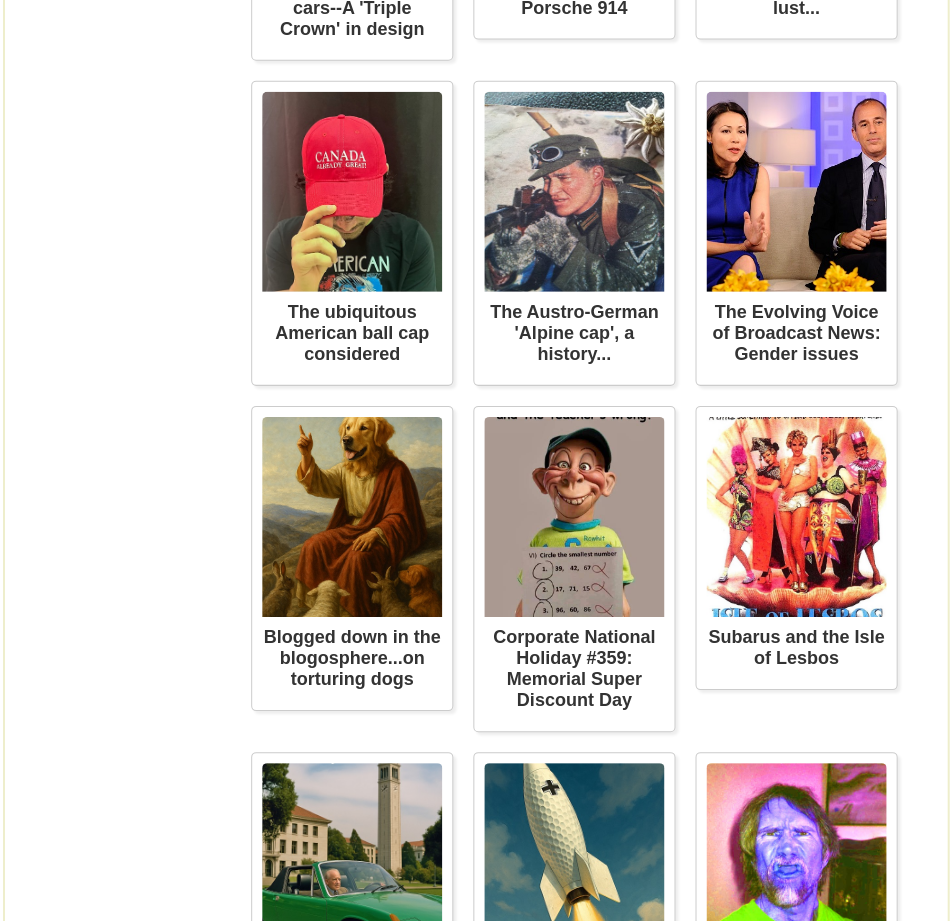 scroll, scrollTop: 7579, scrollLeft: 0, axis: vertical 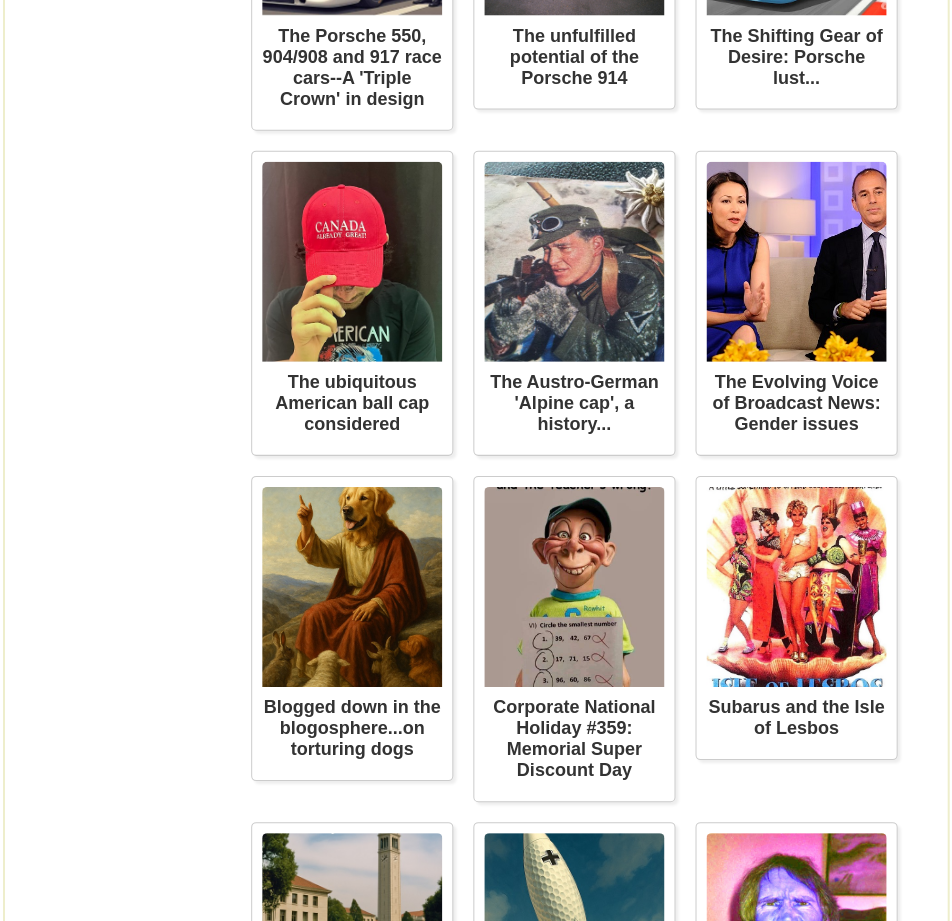 click at bounding box center [574, -441] 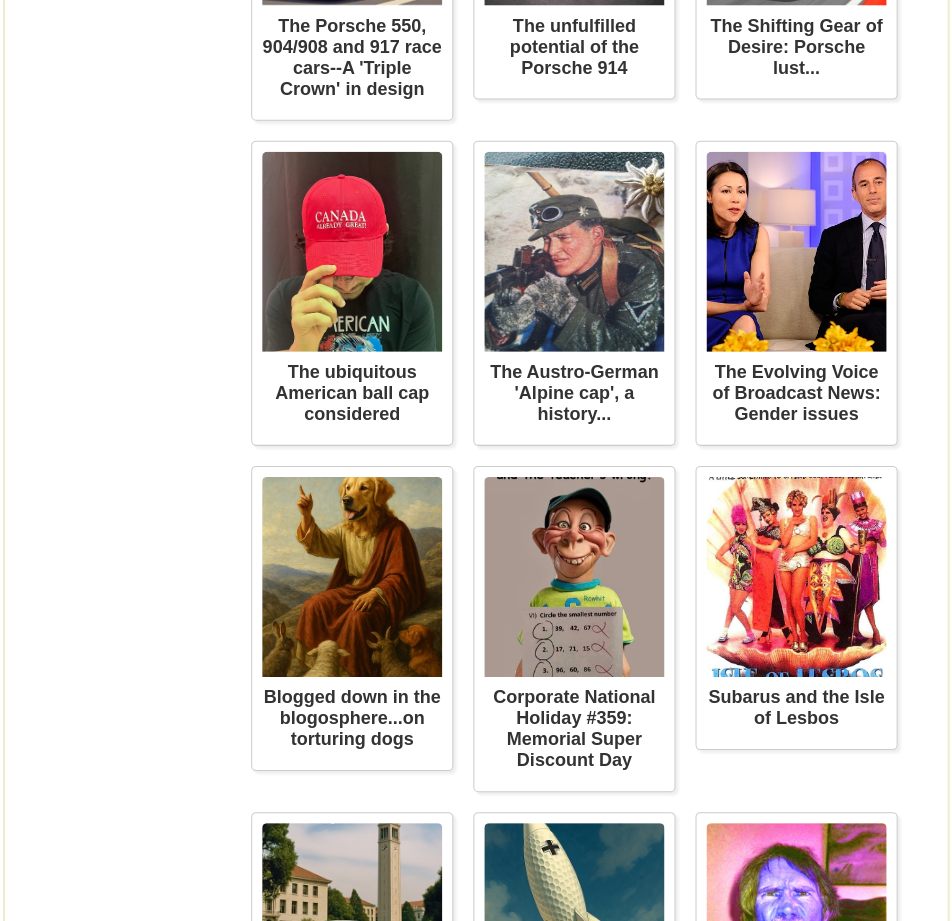 click on "**********" at bounding box center [574, -451] 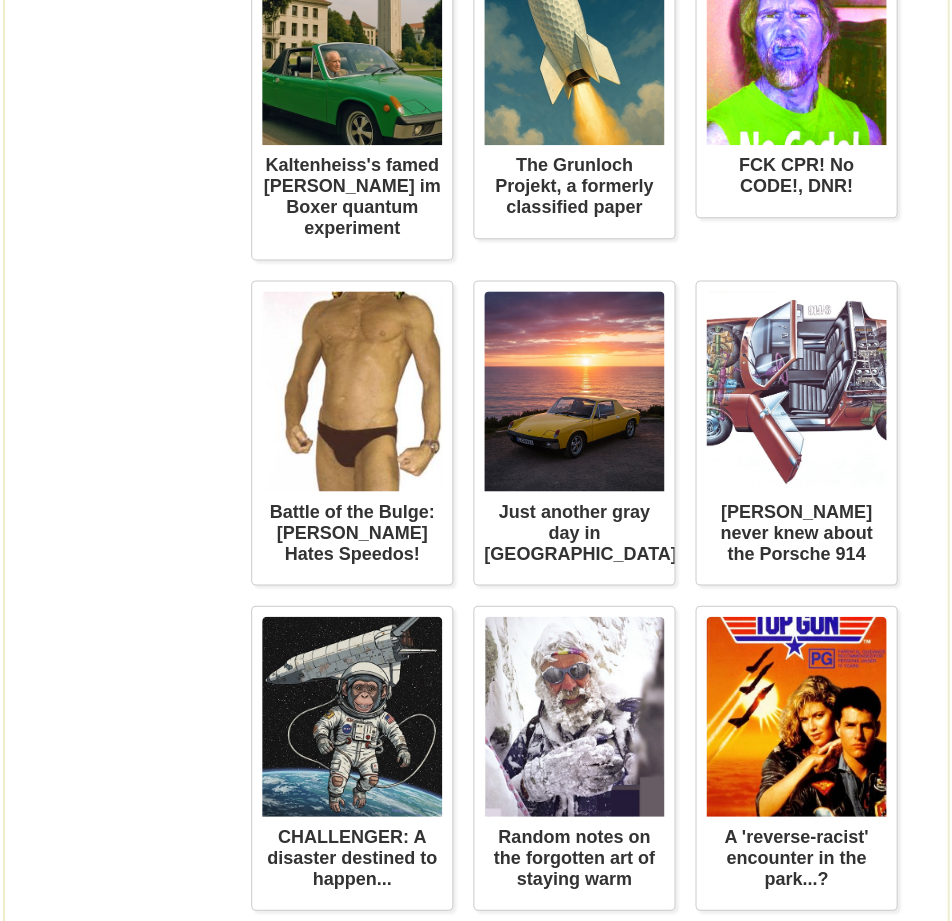 scroll, scrollTop: 8475, scrollLeft: 0, axis: vertical 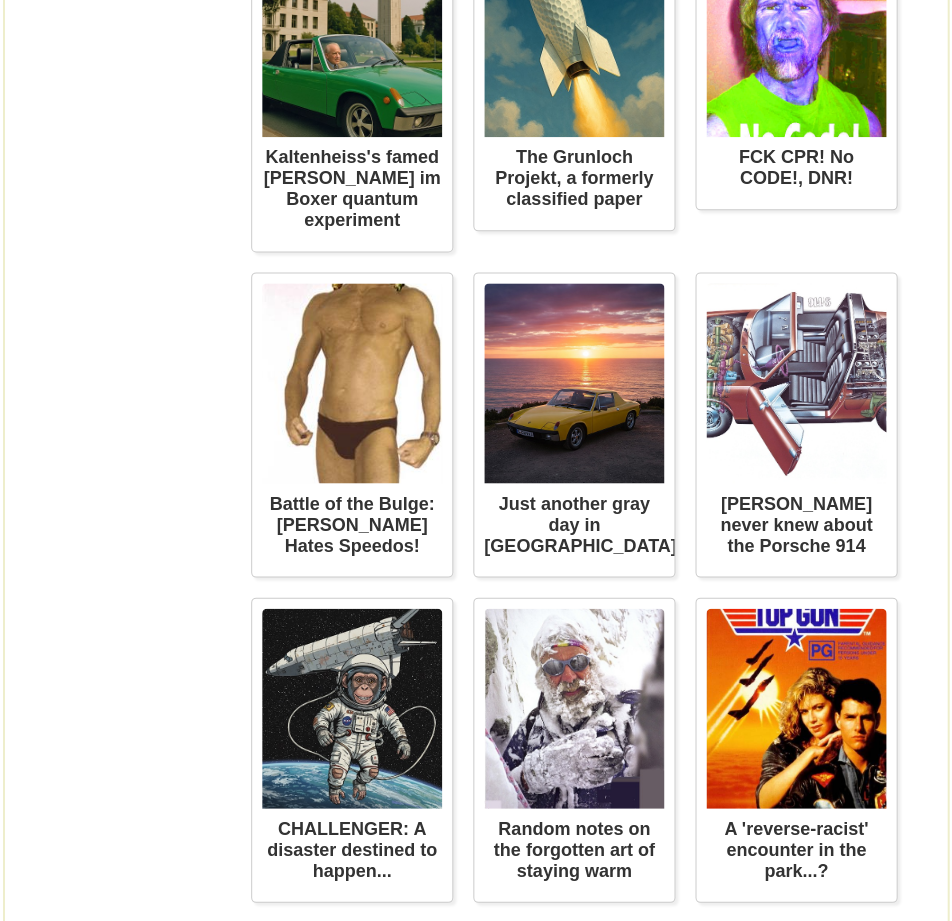 click on "**********" at bounding box center (574, -1337) 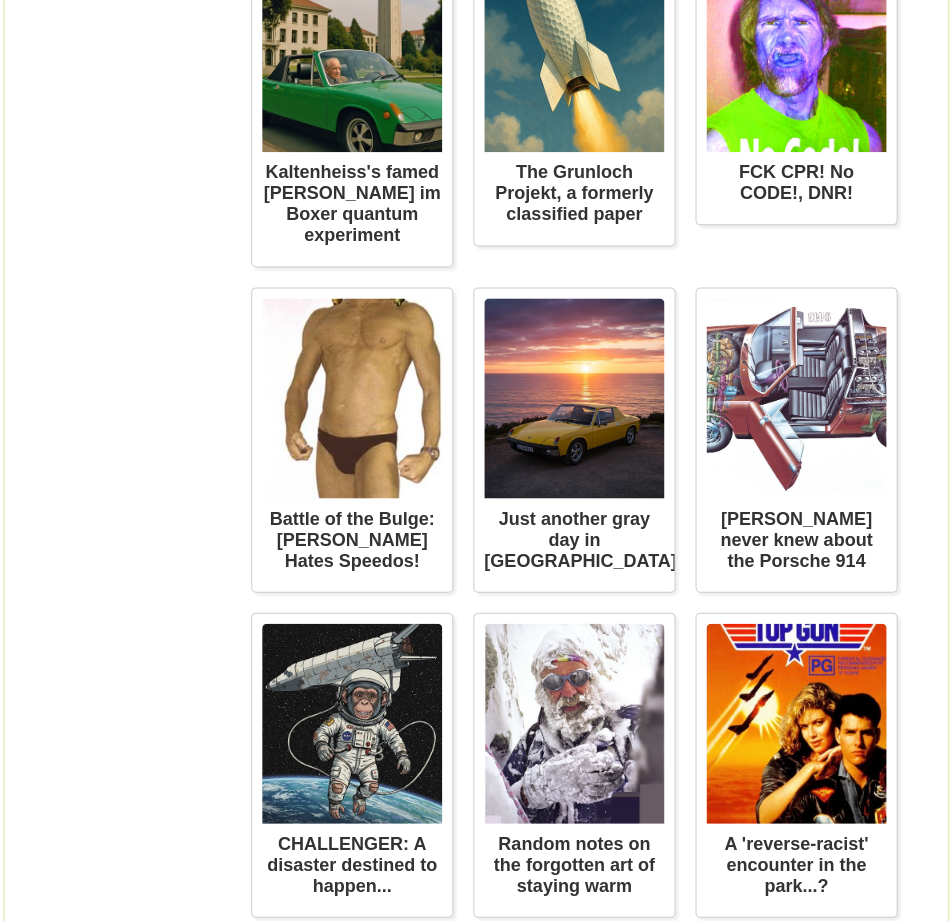 scroll, scrollTop: 133, scrollLeft: 0, axis: vertical 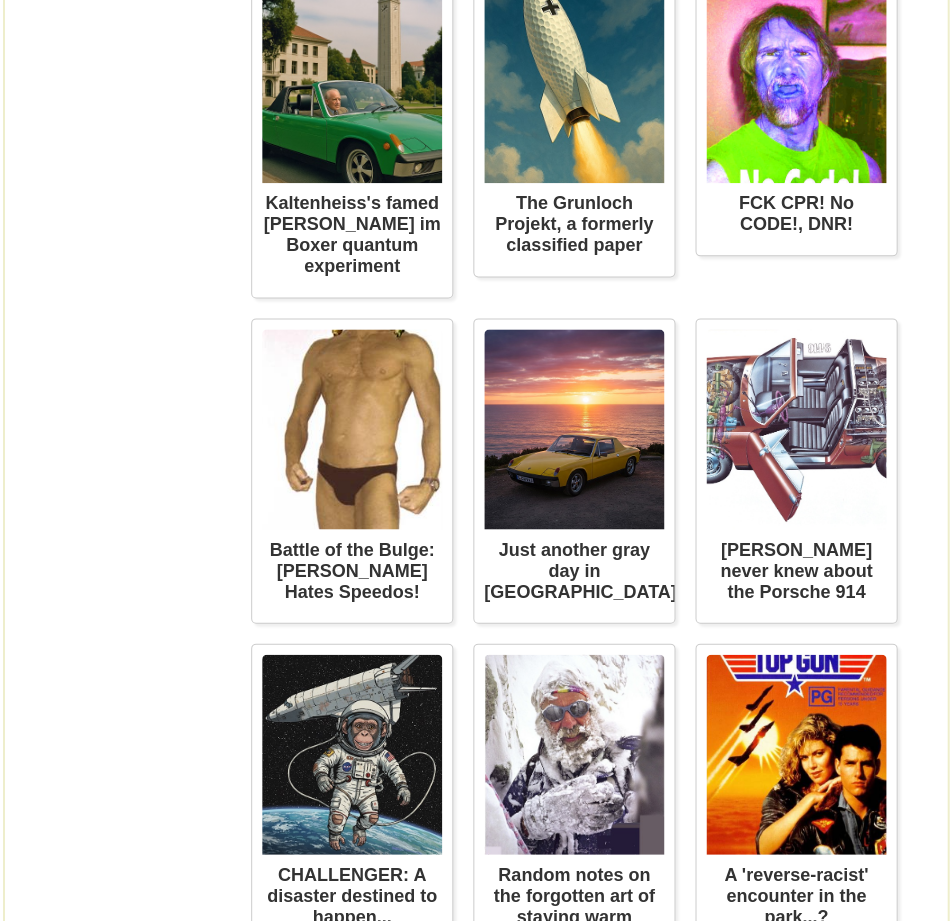 click at bounding box center [574, -1299] 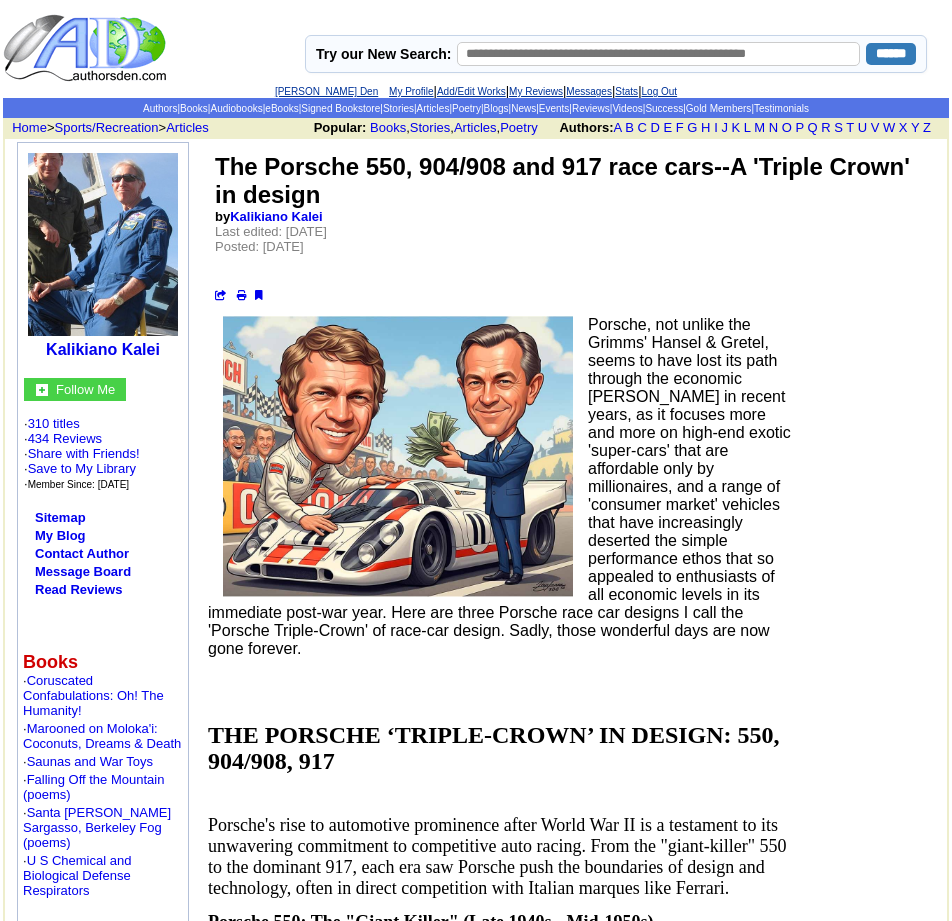 scroll, scrollTop: 0, scrollLeft: 0, axis: both 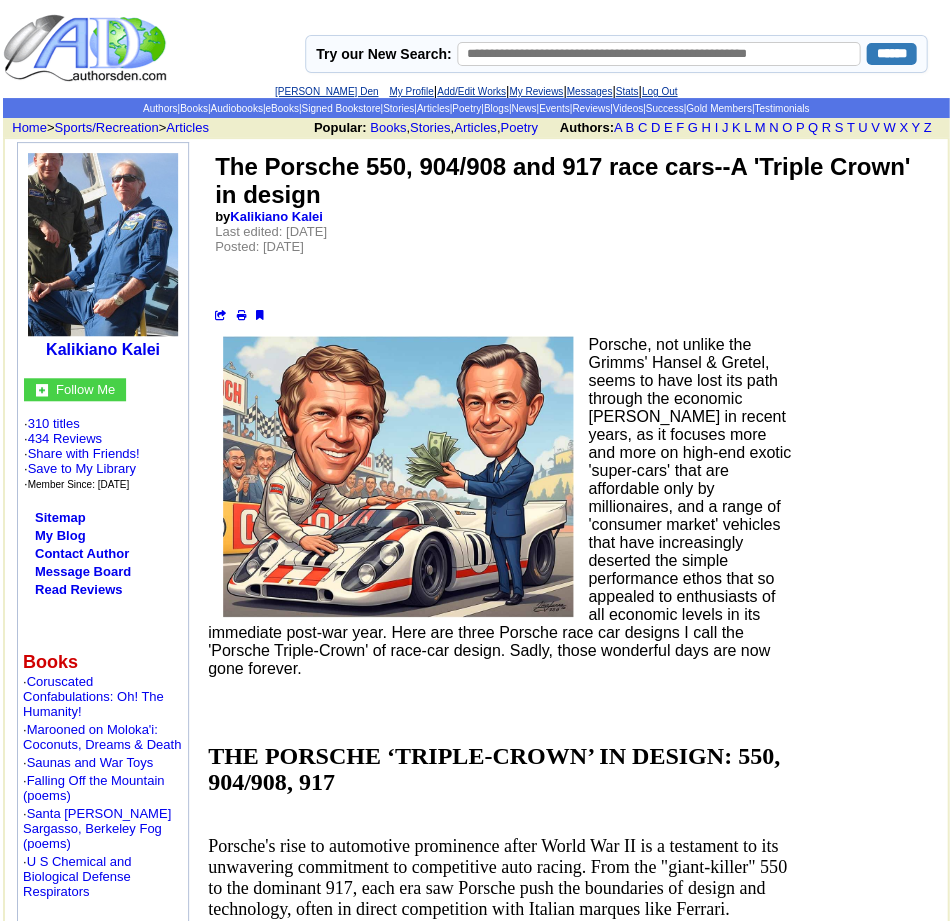click on "Poetry" at bounding box center [466, 108] 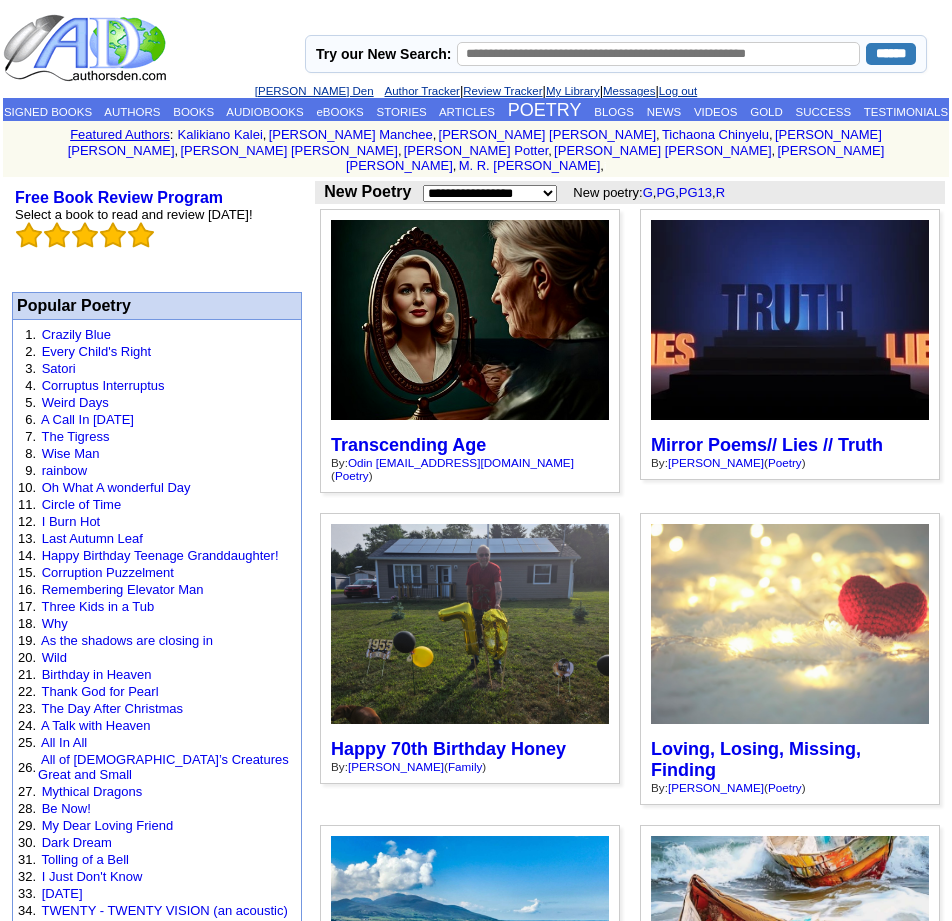 scroll, scrollTop: 0, scrollLeft: 0, axis: both 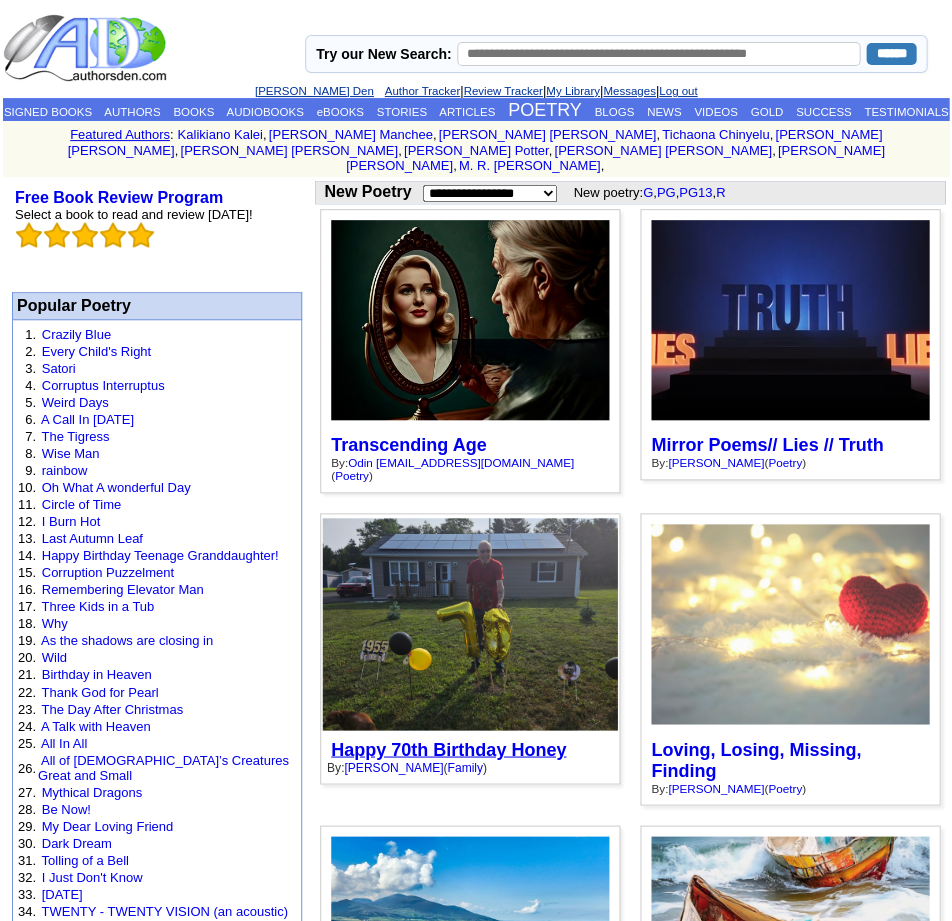 click on "Happy 70th Birthday Honey" at bounding box center [448, 749] 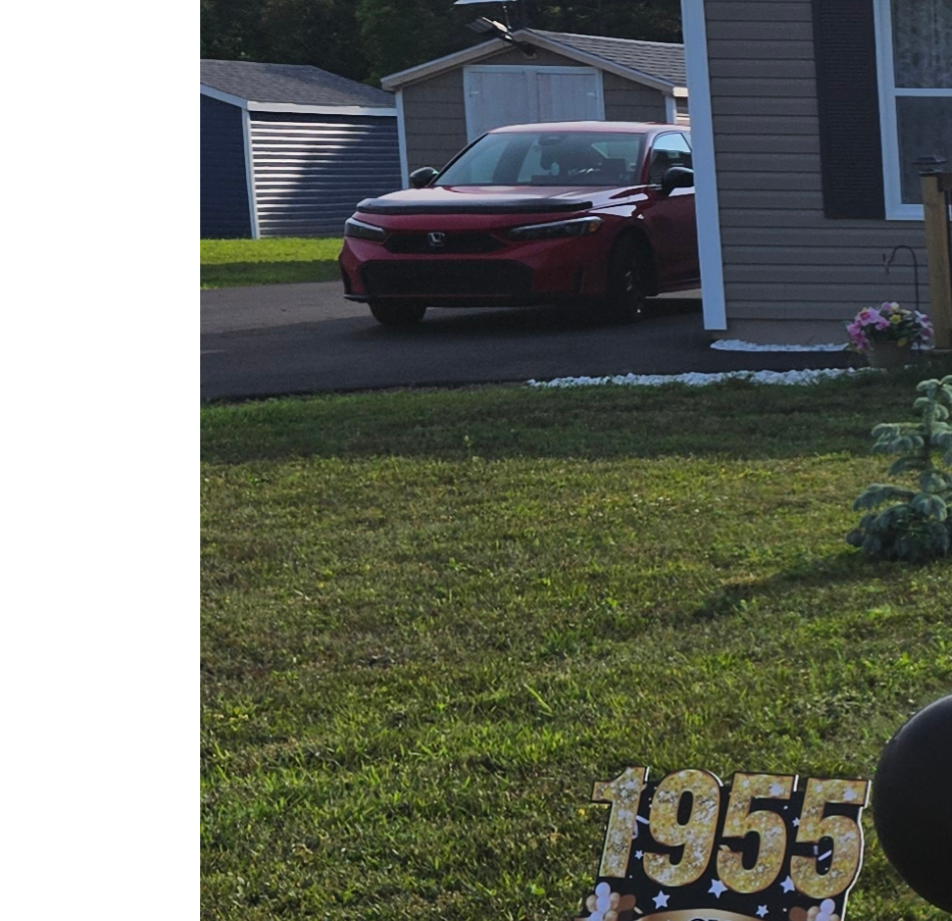scroll, scrollTop: 1772, scrollLeft: 0, axis: vertical 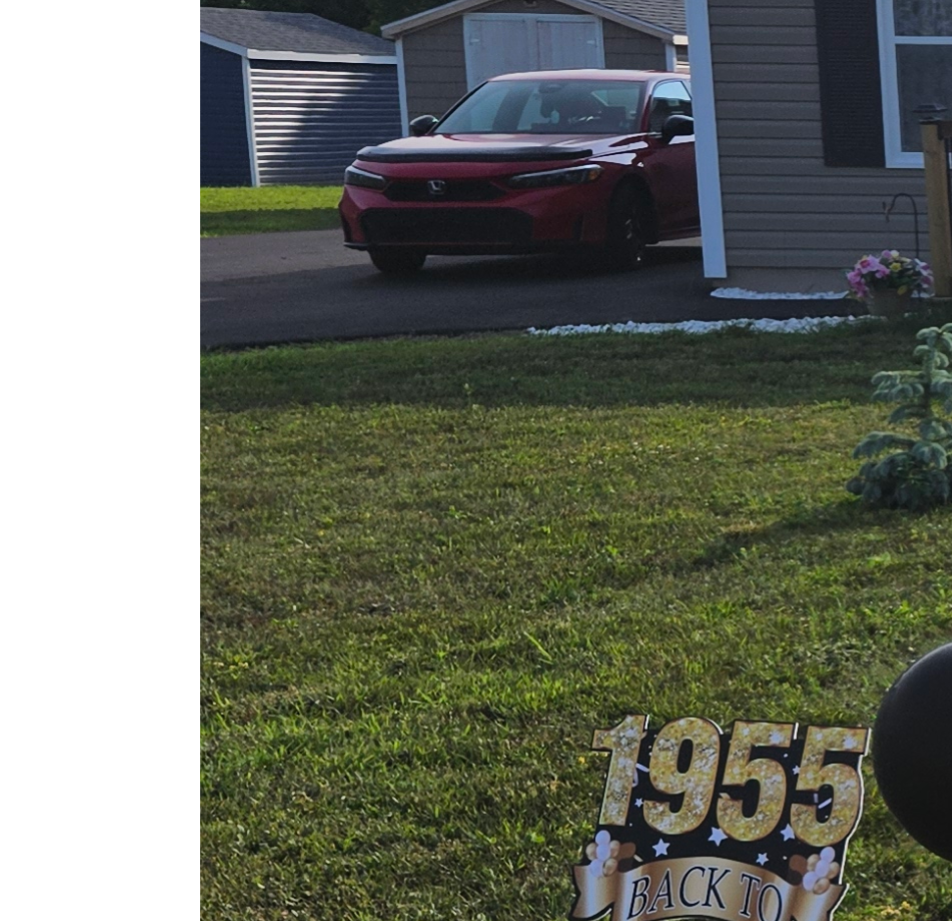 drag, startPoint x: 415, startPoint y: 361, endPoint x: 502, endPoint y: 384, distance: 89.98889 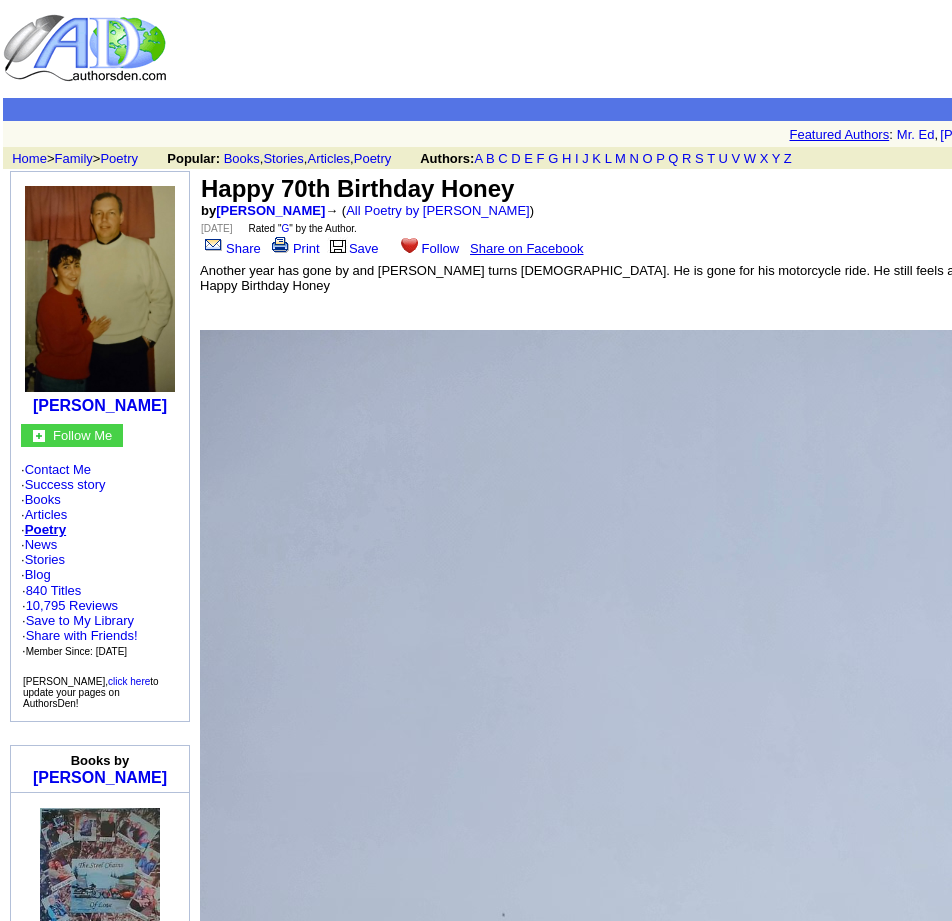 scroll, scrollTop: 0, scrollLeft: 0, axis: both 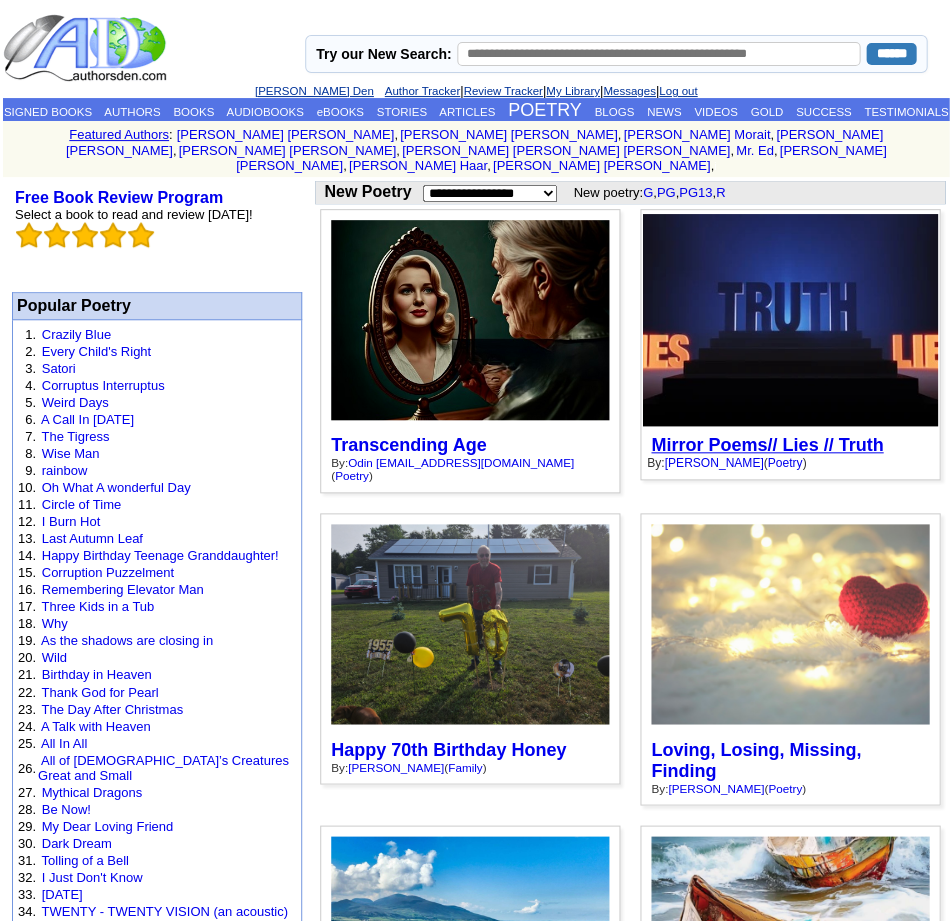 click on "Mirror Poems// Lies // Truth" at bounding box center [767, 445] 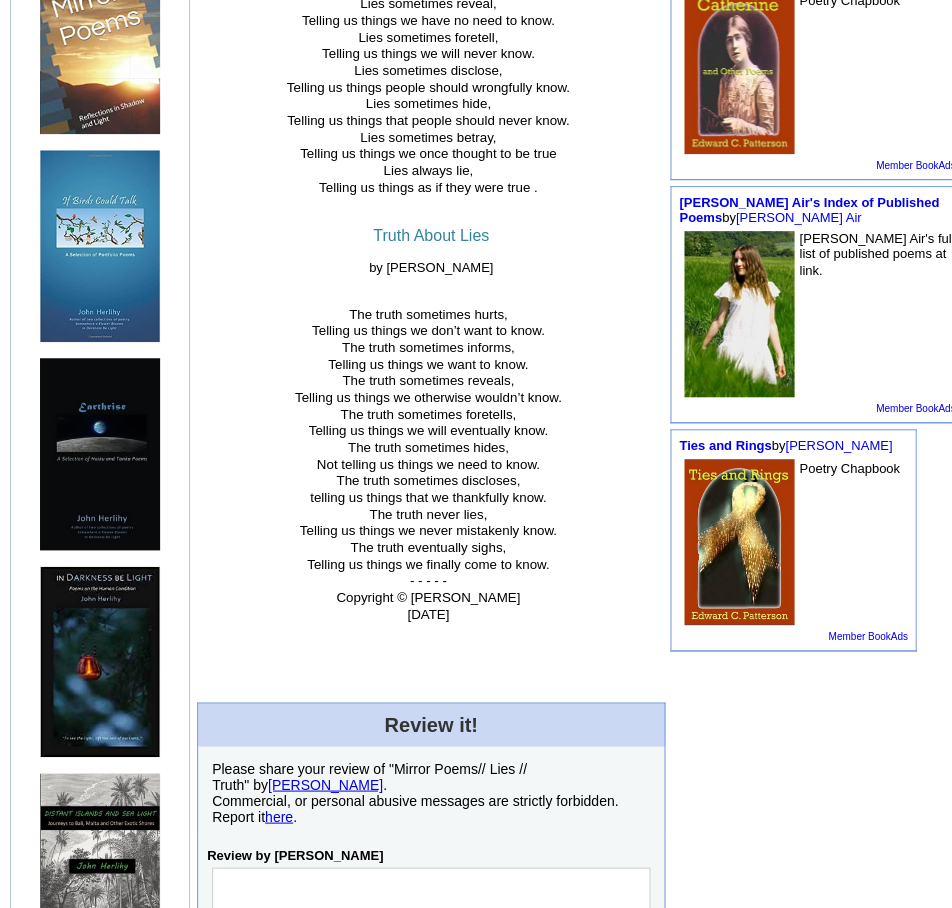 scroll, scrollTop: 873, scrollLeft: 0, axis: vertical 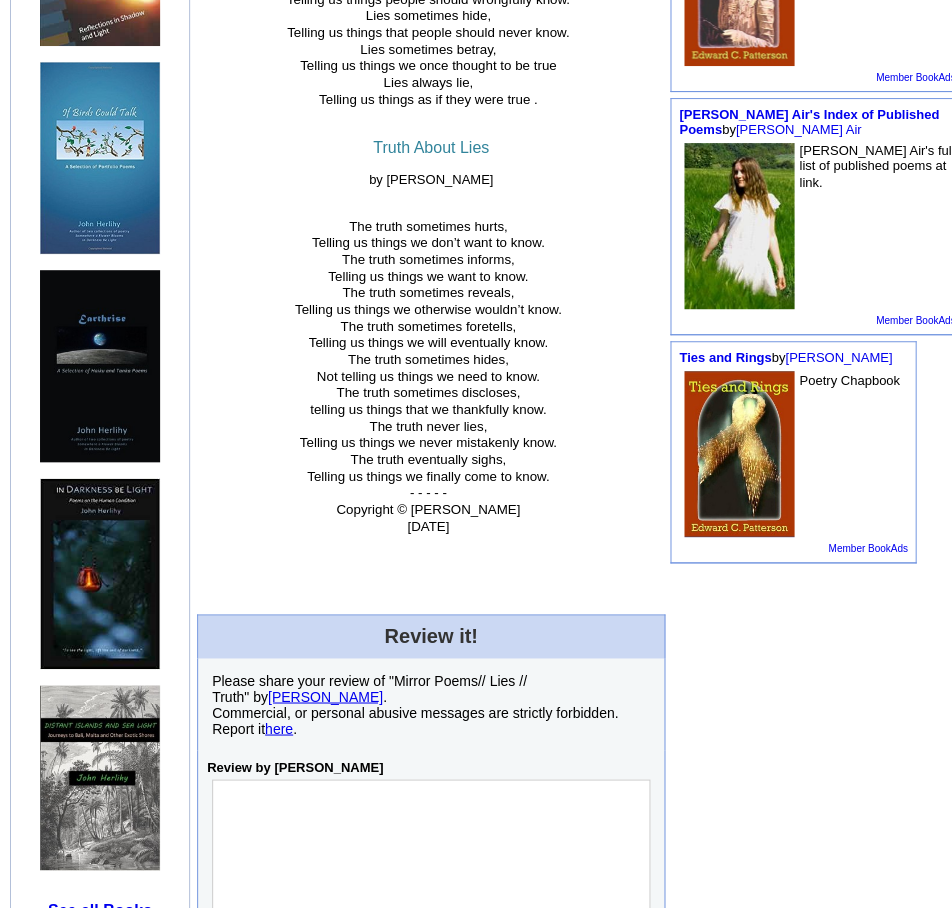 click at bounding box center [431, 865] 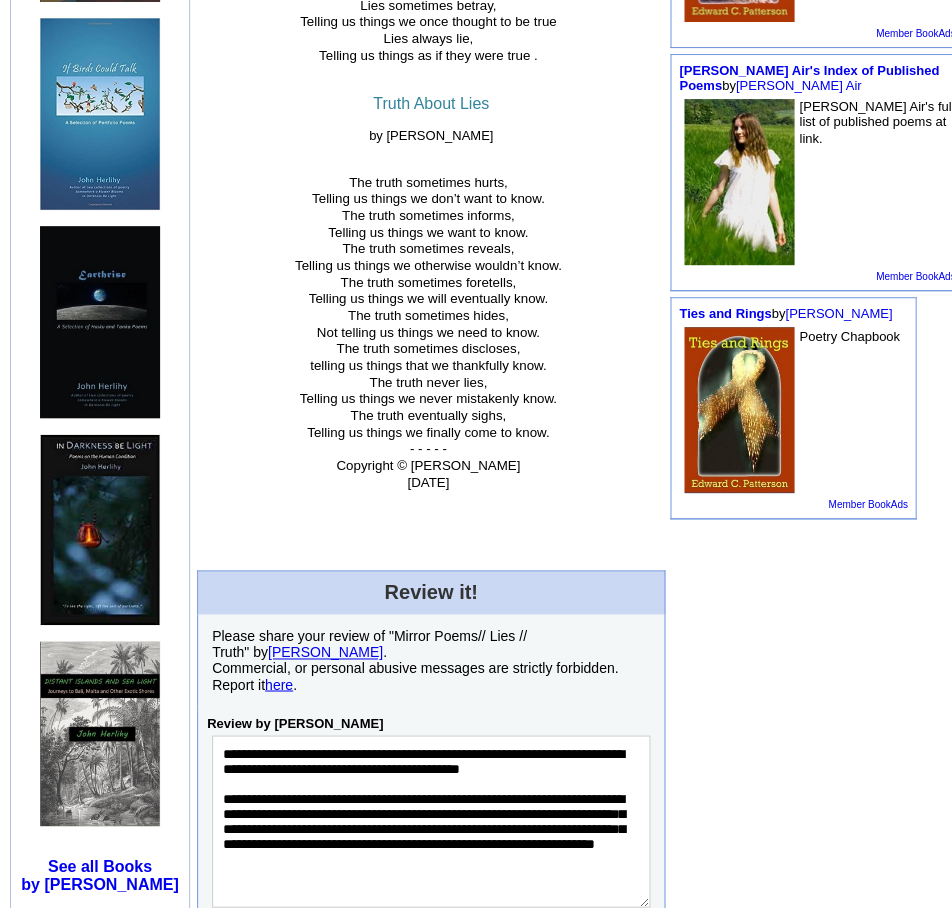 scroll, scrollTop: 933, scrollLeft: 0, axis: vertical 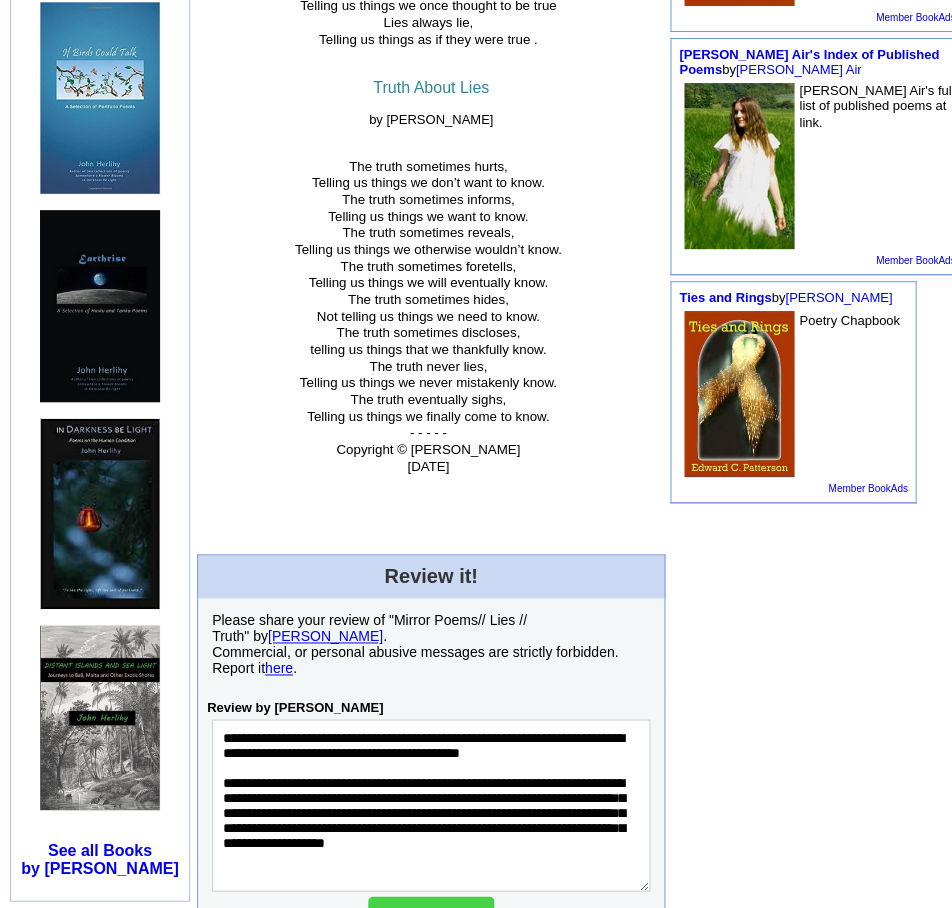 click on "**********" at bounding box center [431, 805] 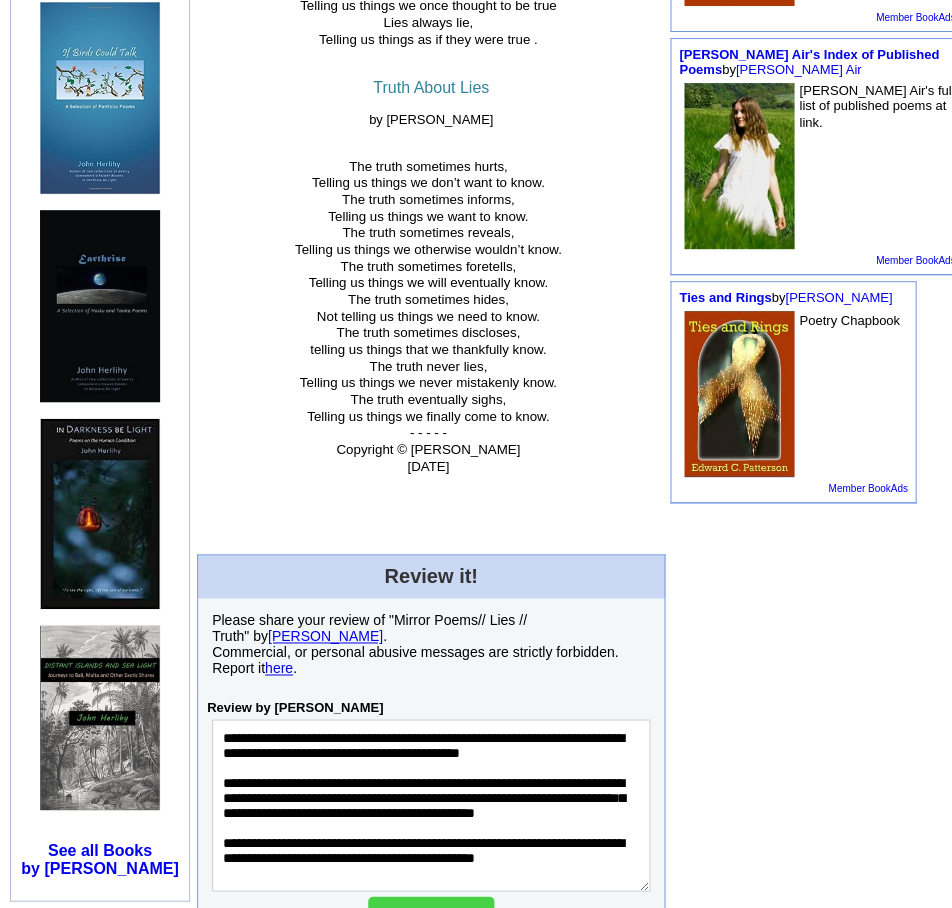 click on "**********" at bounding box center (431, 805) 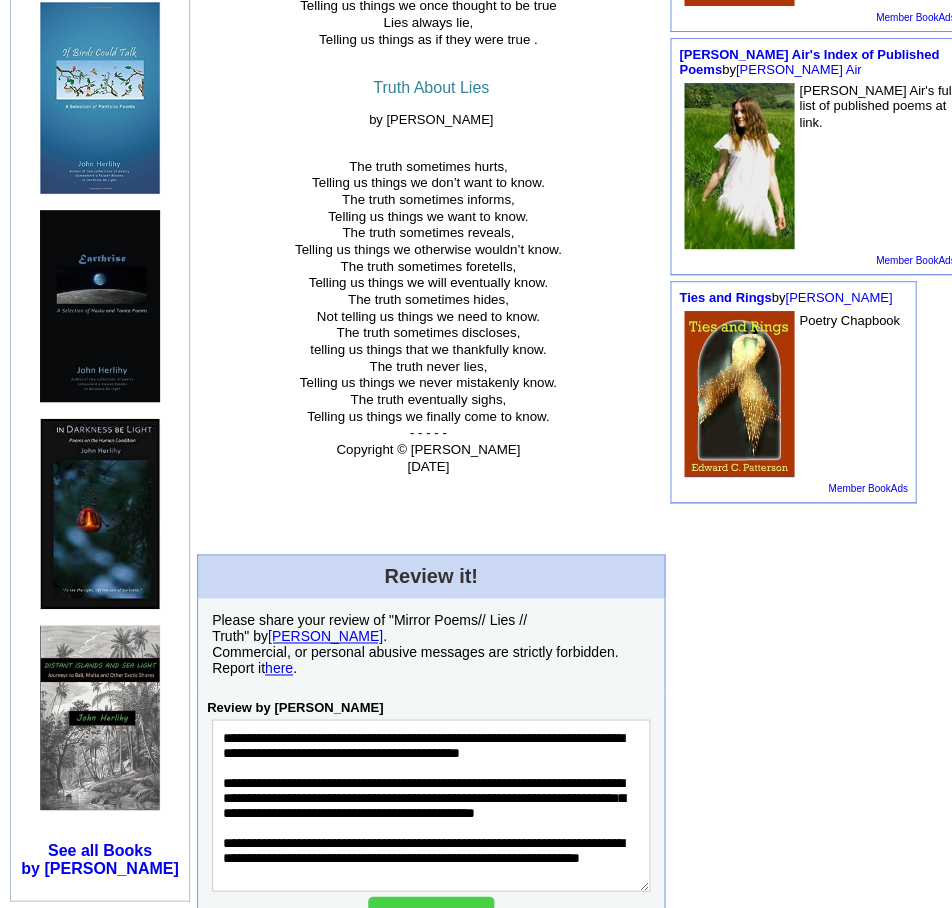 scroll, scrollTop: 943, scrollLeft: 0, axis: vertical 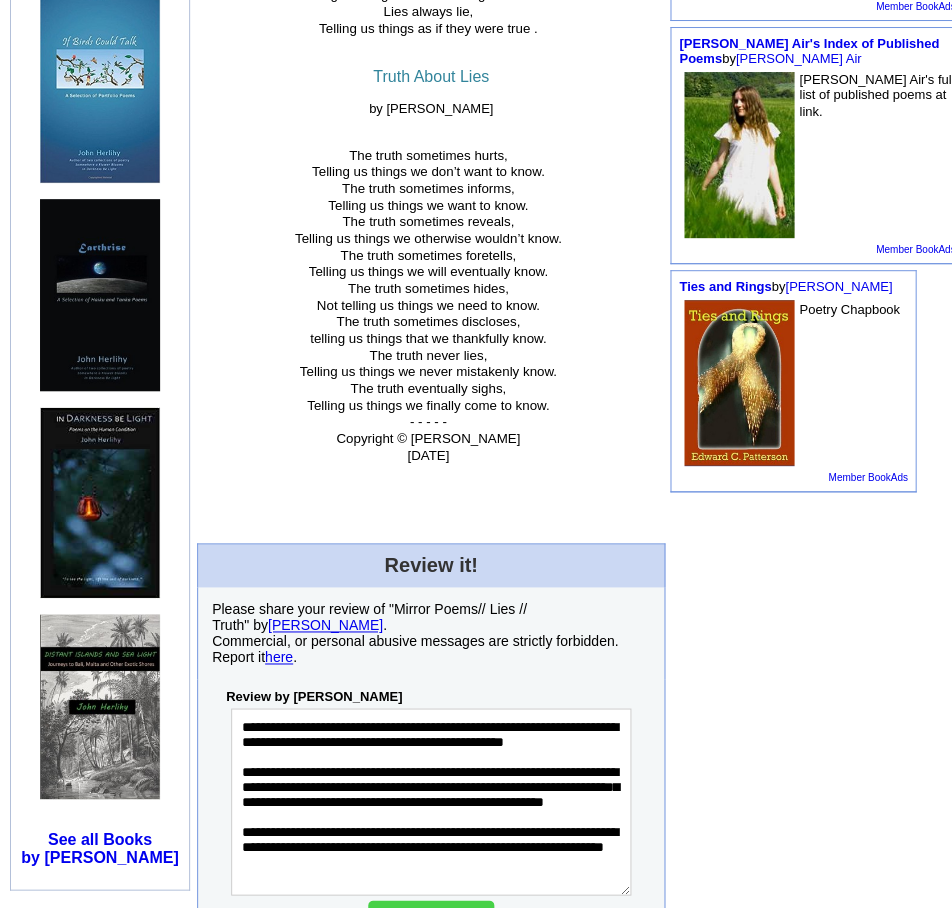 click on "**********" at bounding box center [431, 801] 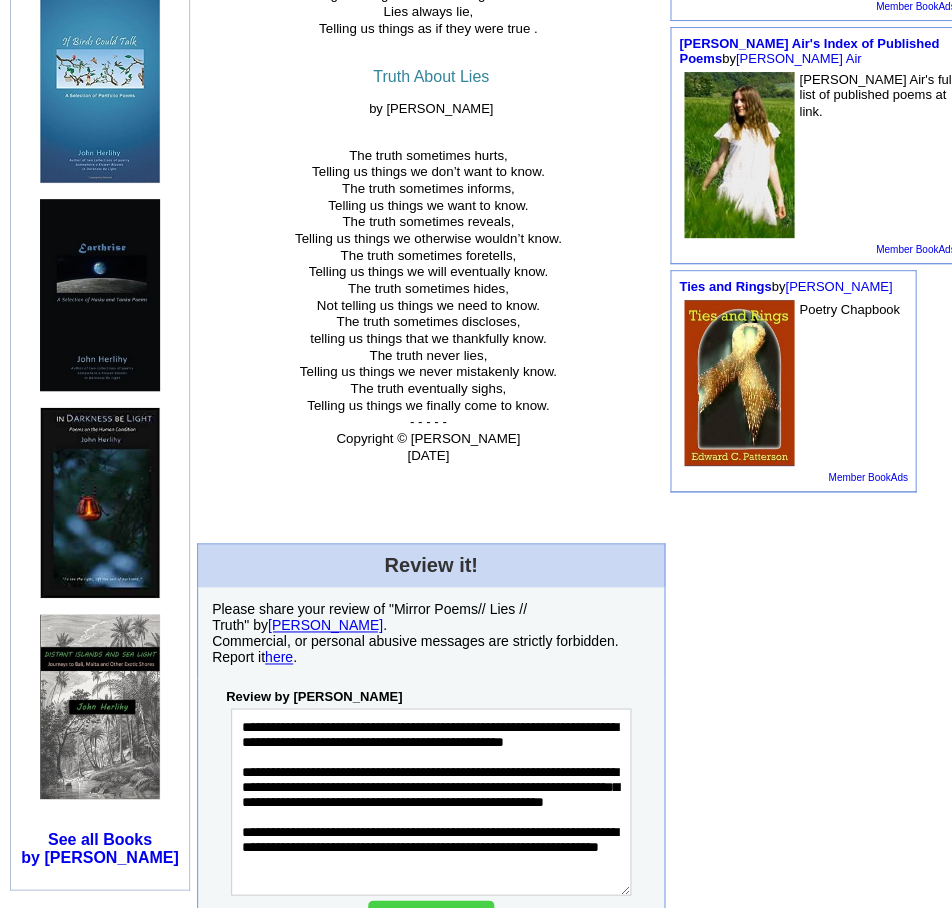 click on "**********" at bounding box center [431, 801] 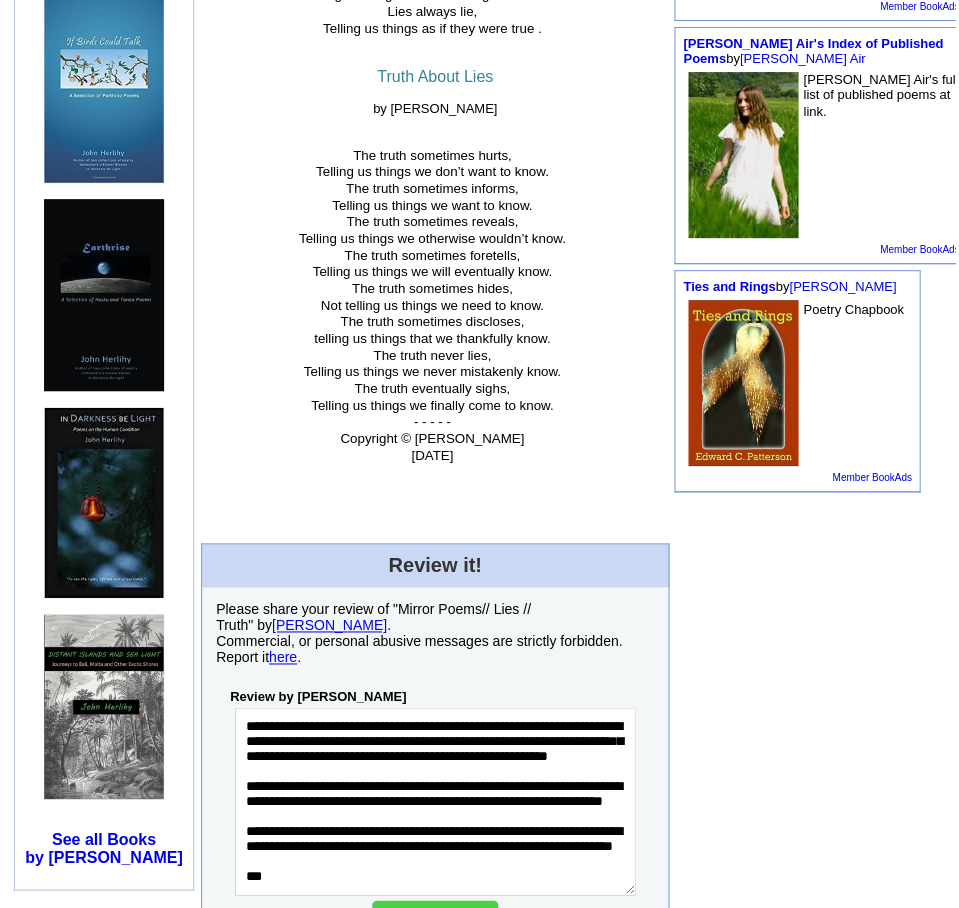 scroll, scrollTop: 133, scrollLeft: 0, axis: vertical 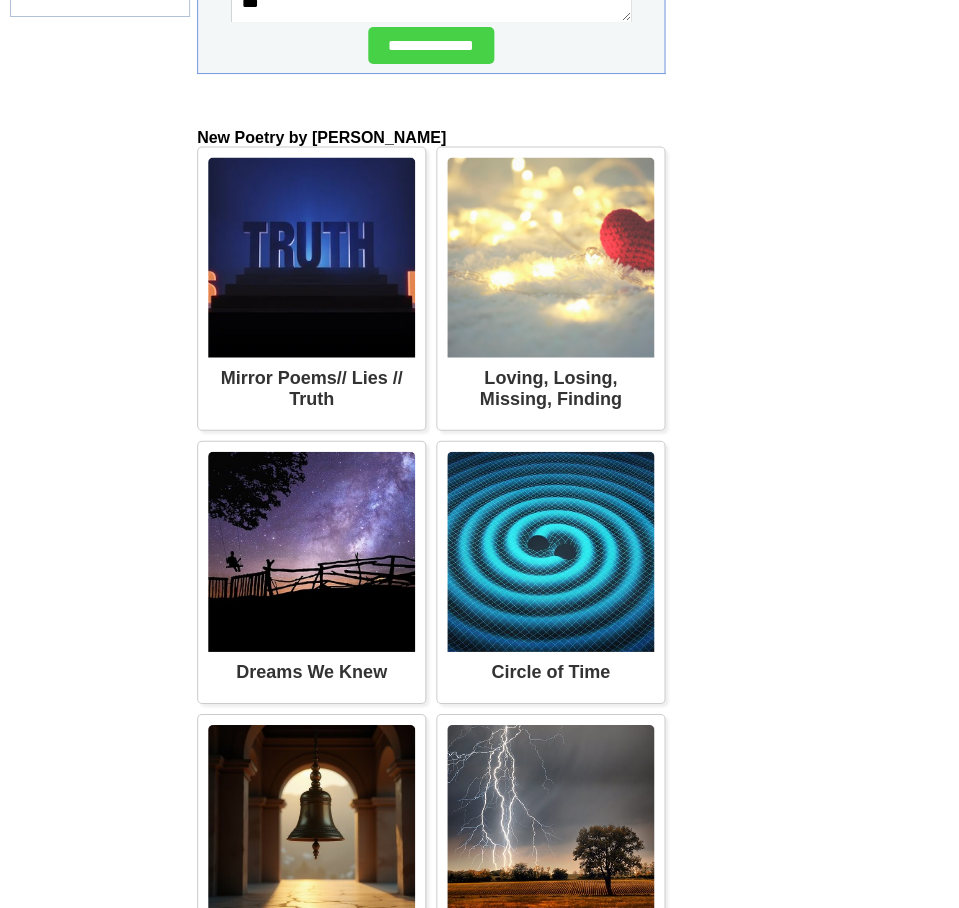type on "**********" 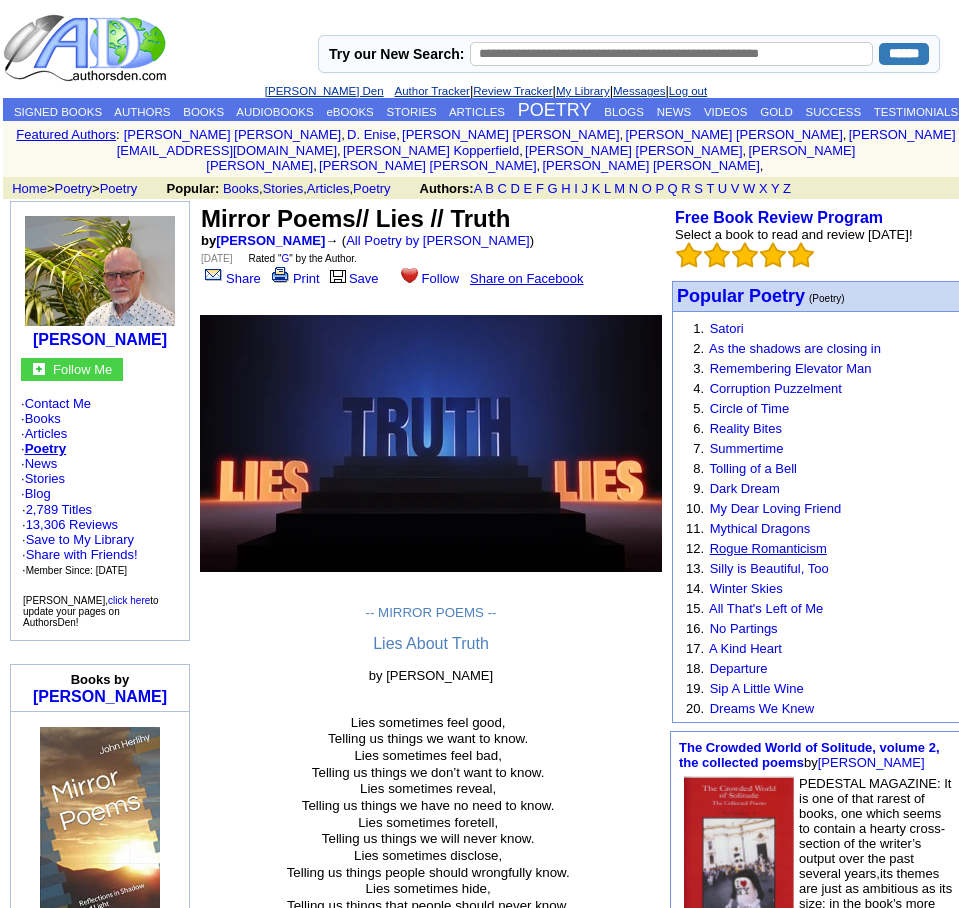 scroll, scrollTop: 0, scrollLeft: 0, axis: both 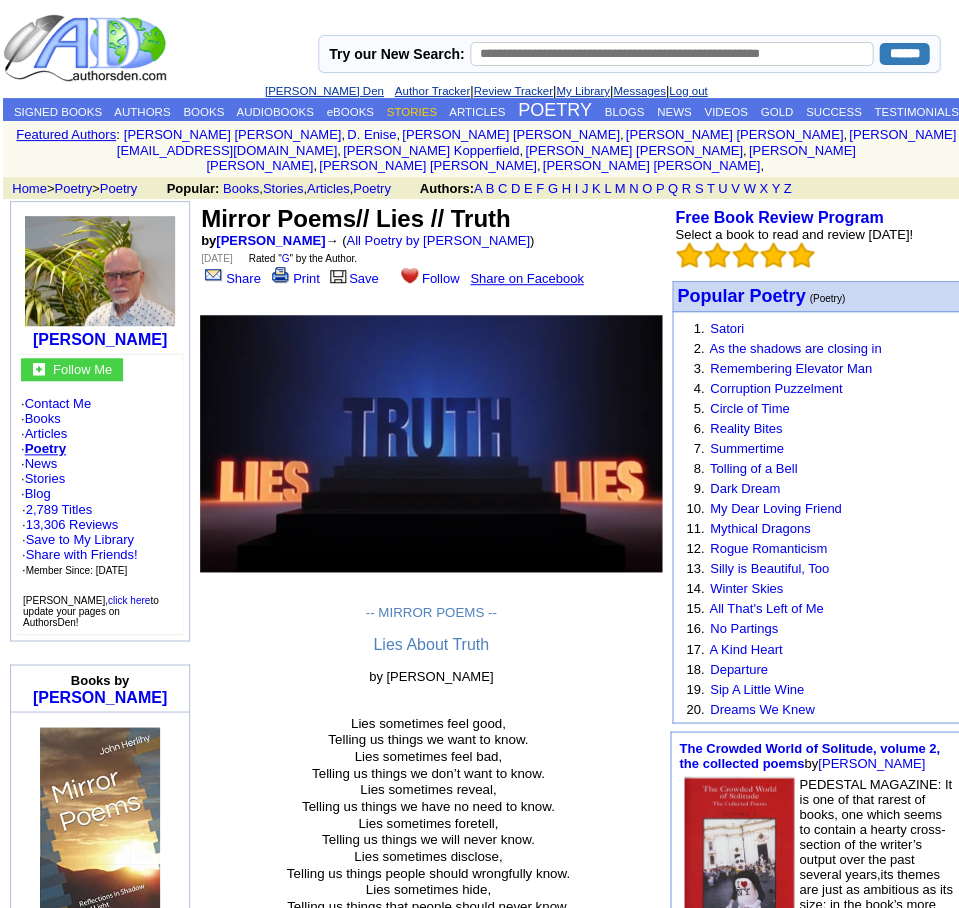 click on "STORIES" at bounding box center (412, 112) 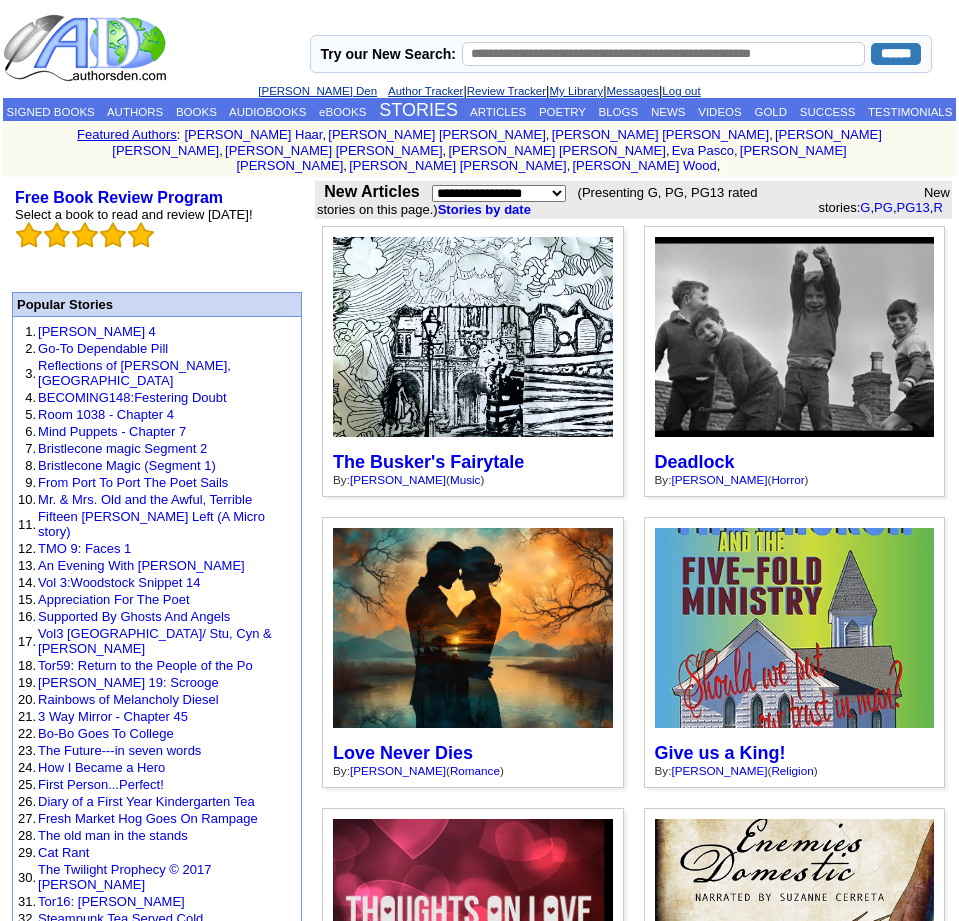 scroll, scrollTop: 0, scrollLeft: 0, axis: both 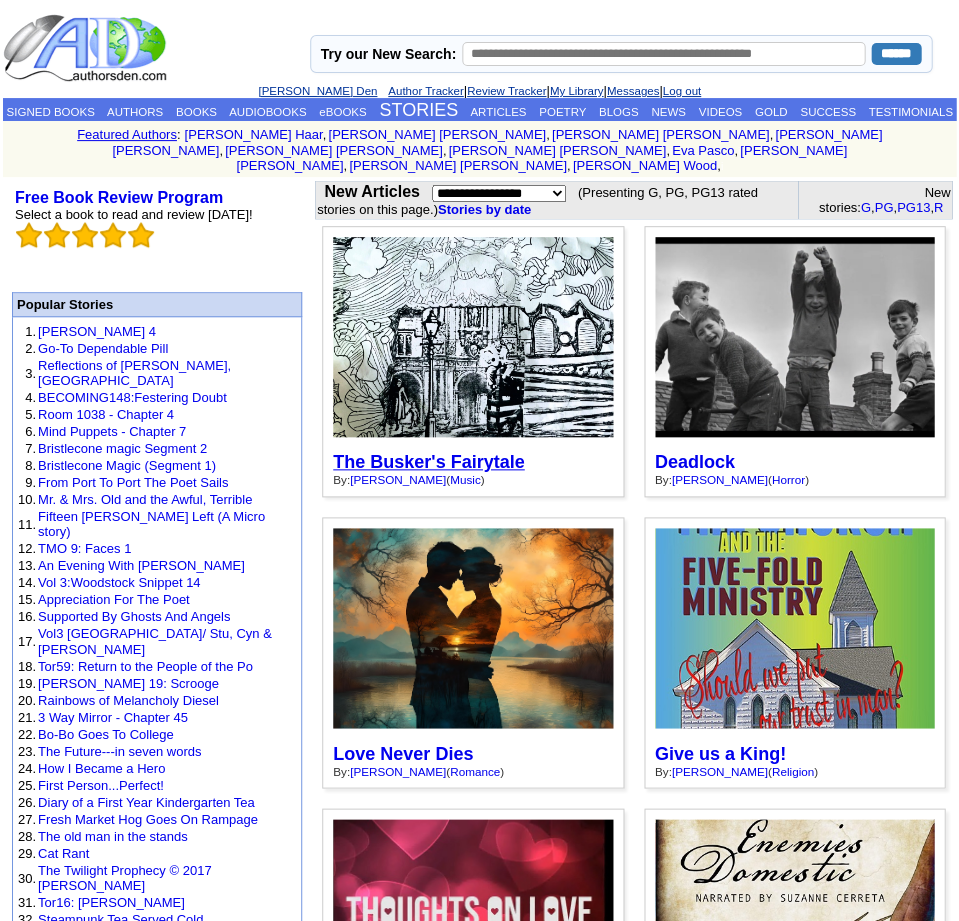 click on "The Busker's Fairytale" at bounding box center [428, 462] 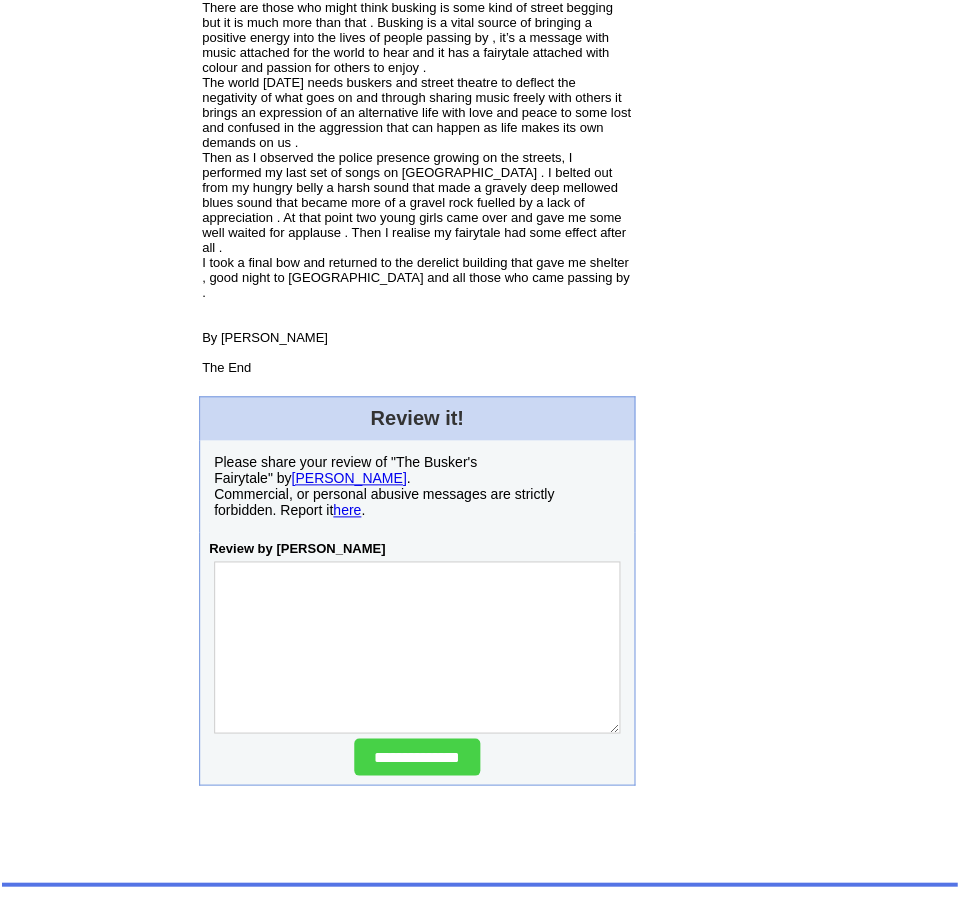 scroll, scrollTop: 1746, scrollLeft: 0, axis: vertical 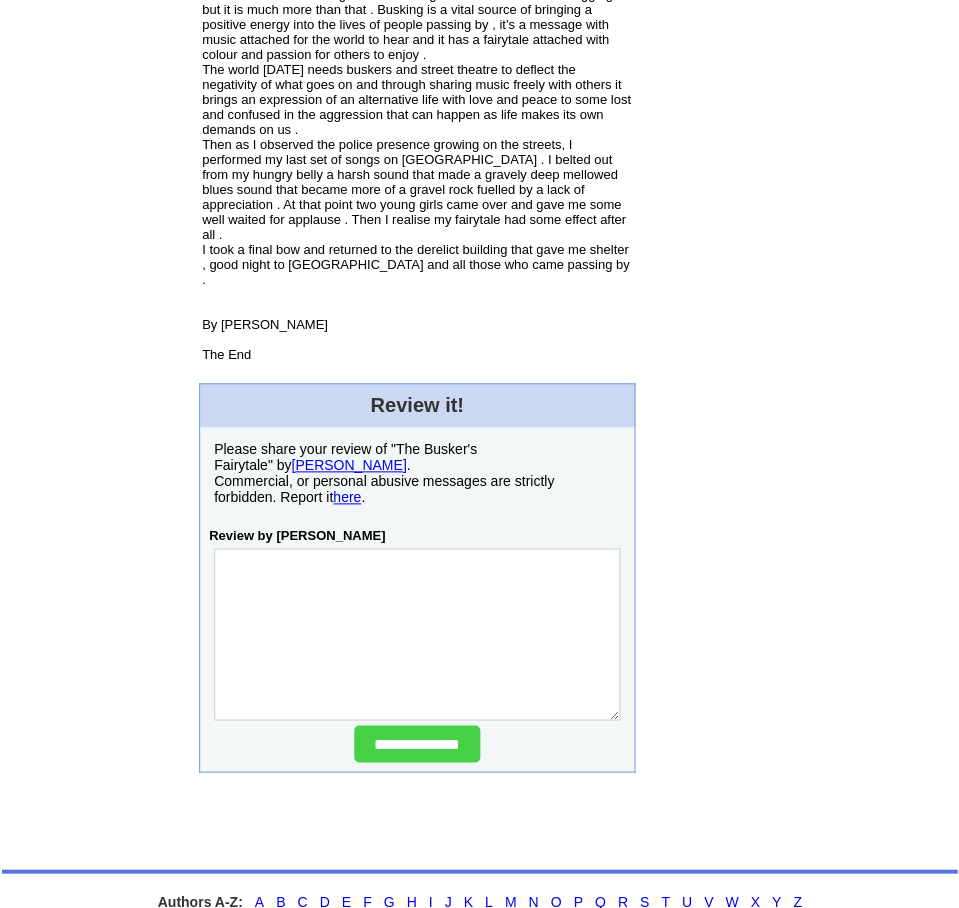 click at bounding box center (417, 634) 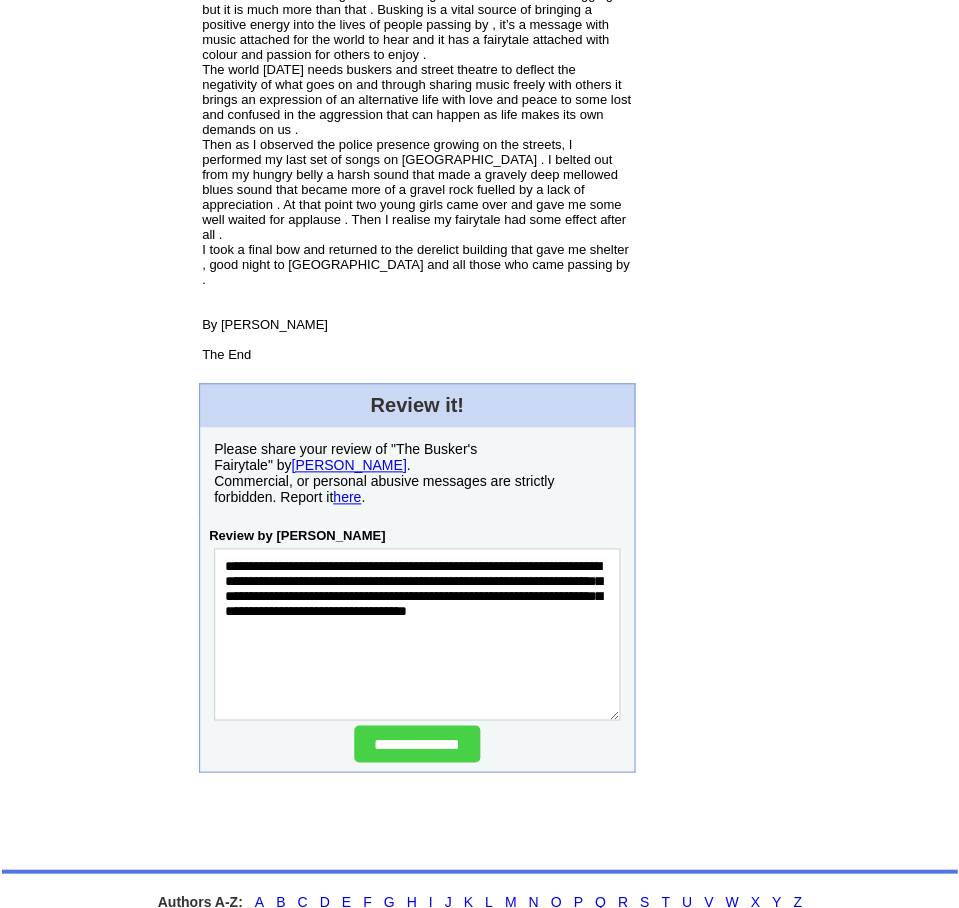drag, startPoint x: 407, startPoint y: 553, endPoint x: 427, endPoint y: 547, distance: 20.880613 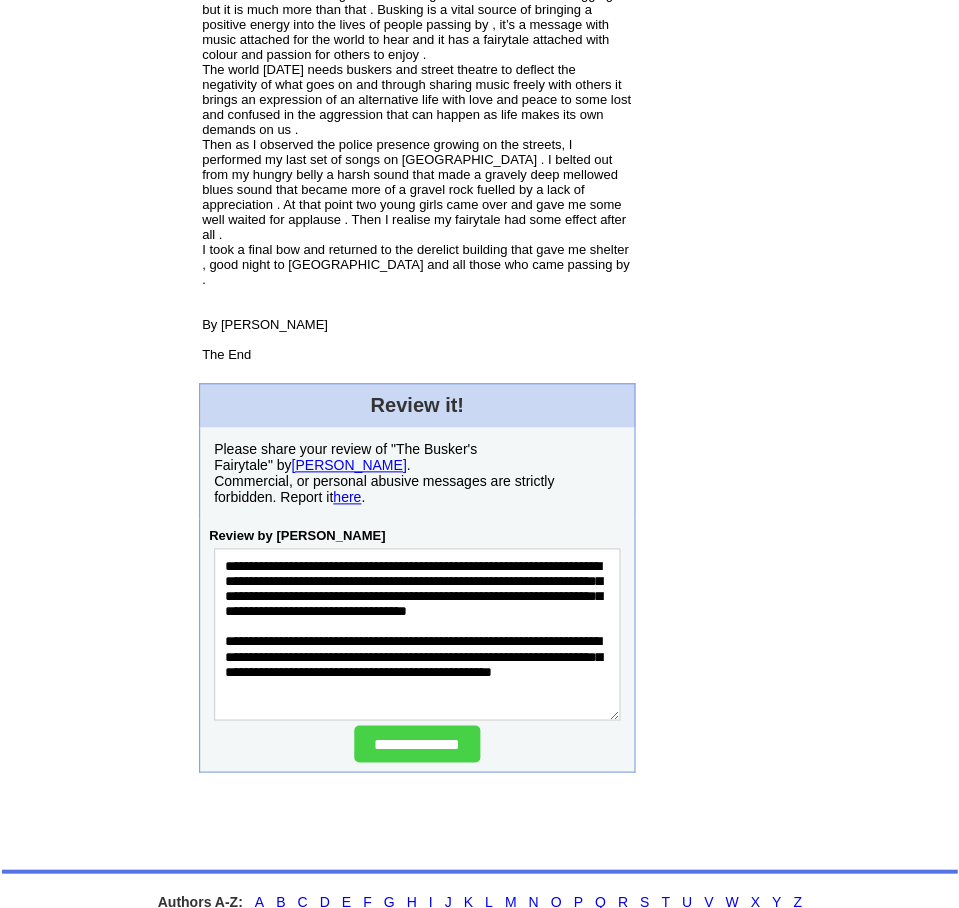 click on "**********" at bounding box center [417, 634] 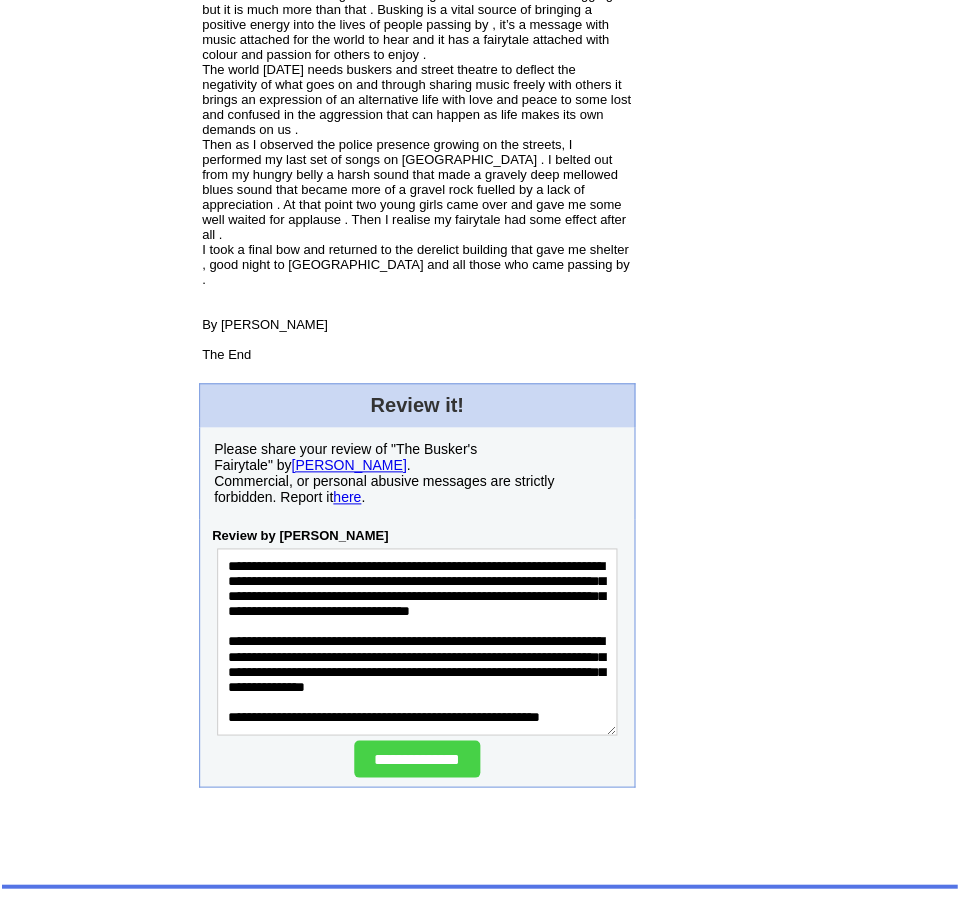 scroll, scrollTop: 56, scrollLeft: 0, axis: vertical 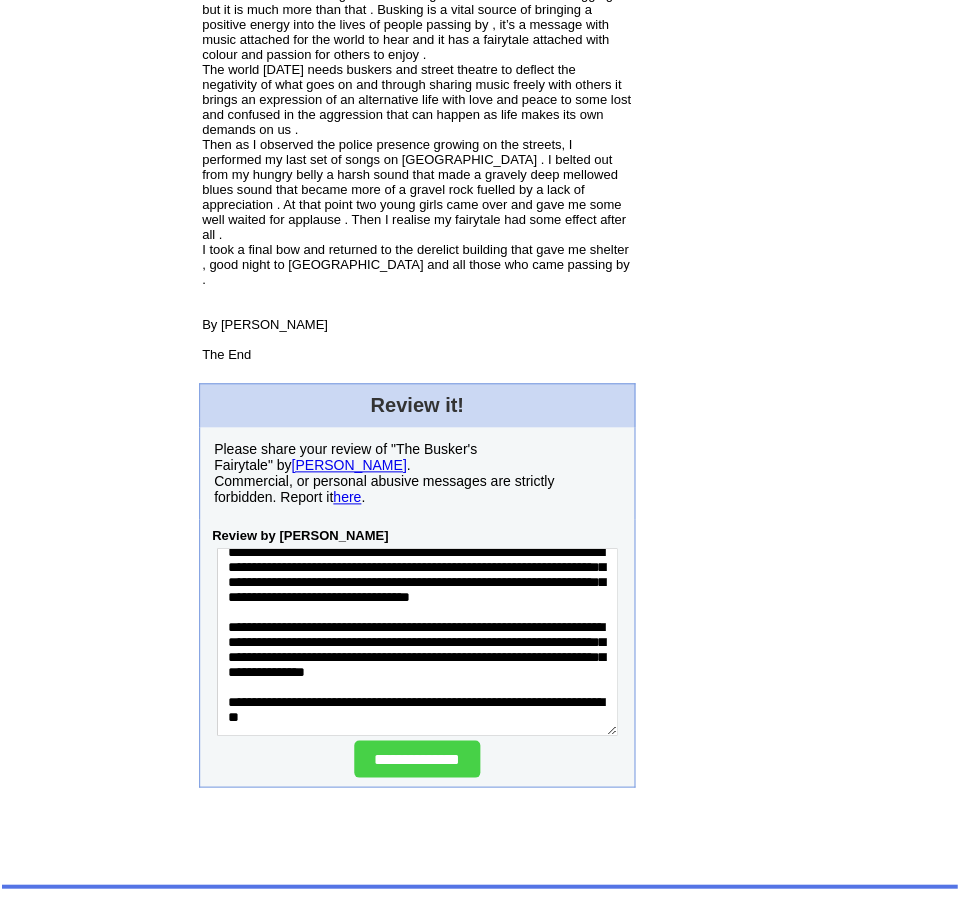 click on "**********" at bounding box center (417, 641) 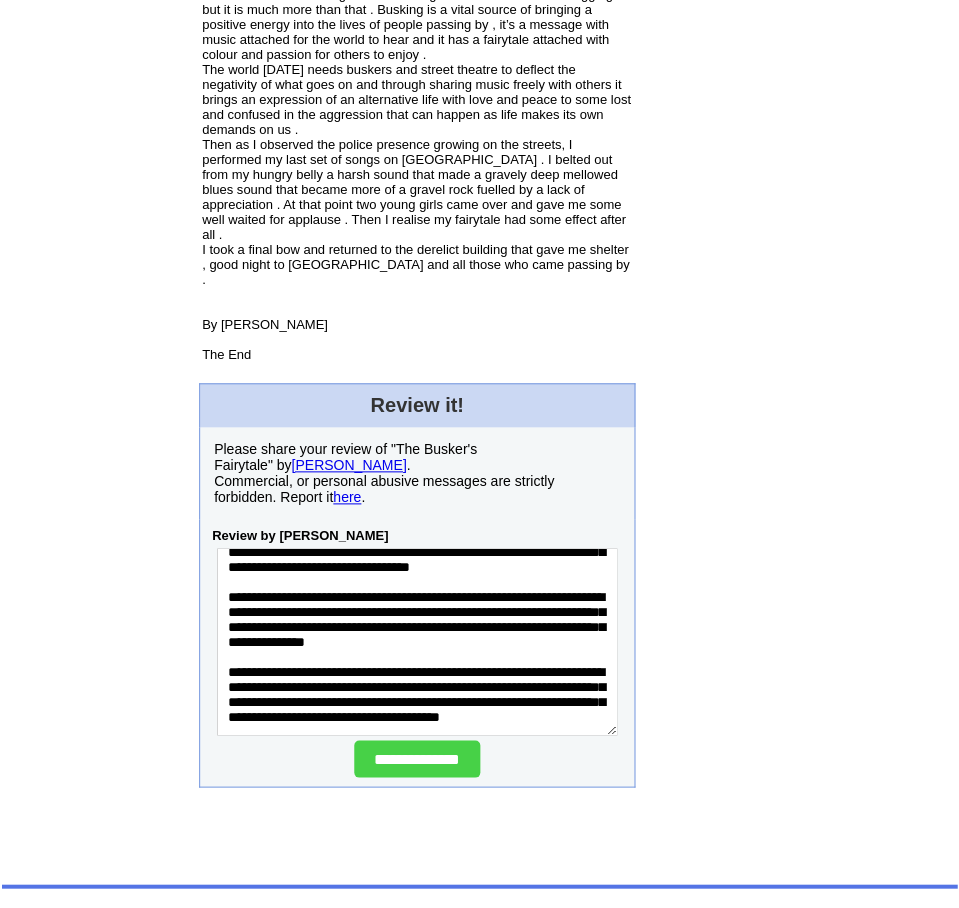 scroll, scrollTop: 139, scrollLeft: 0, axis: vertical 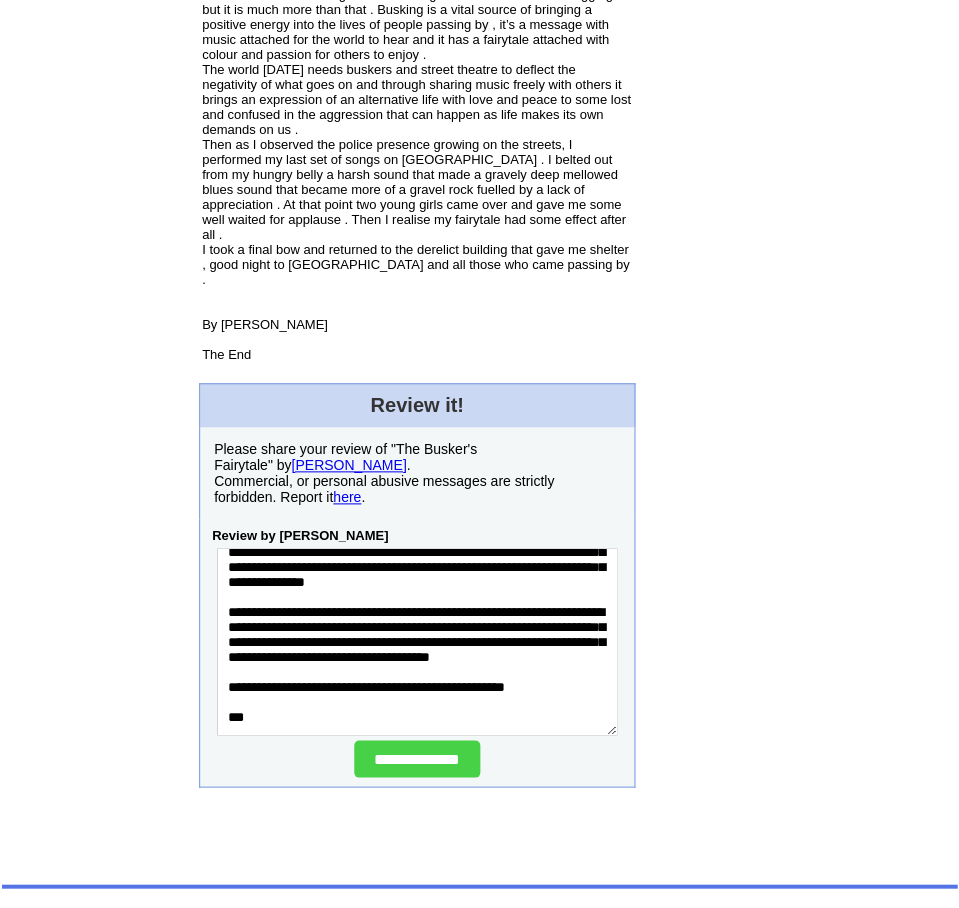 type on "**********" 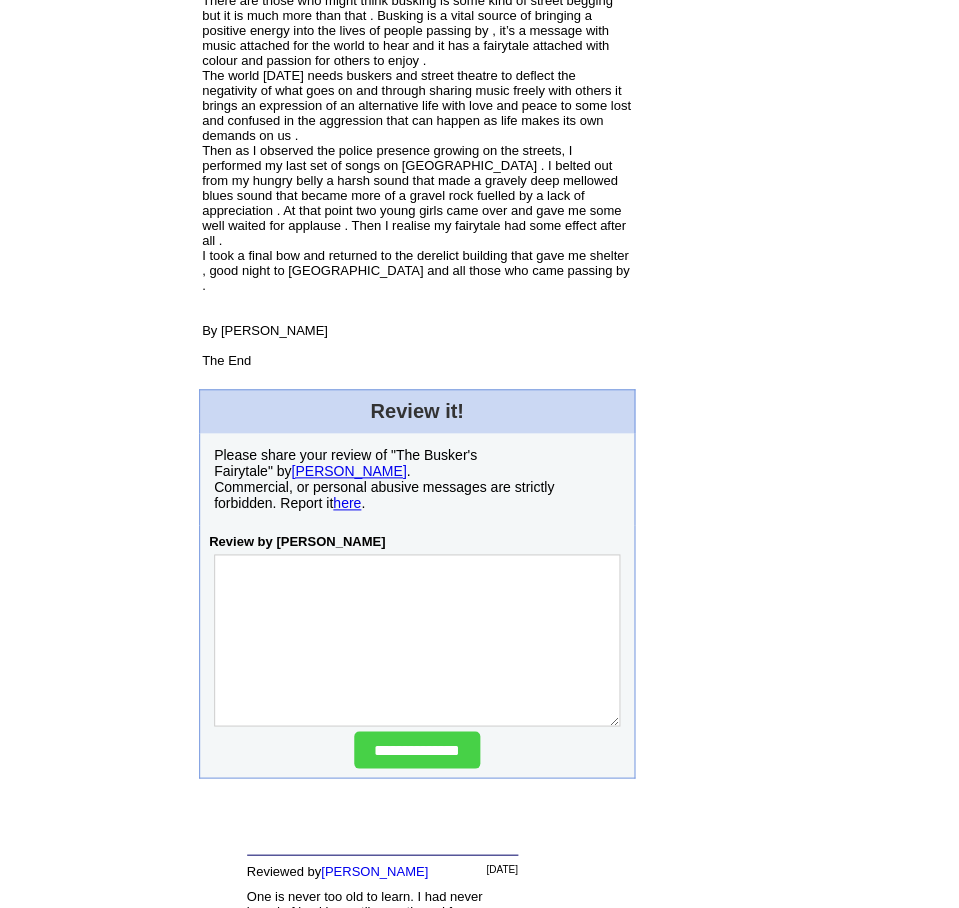 scroll, scrollTop: 1746, scrollLeft: 0, axis: vertical 